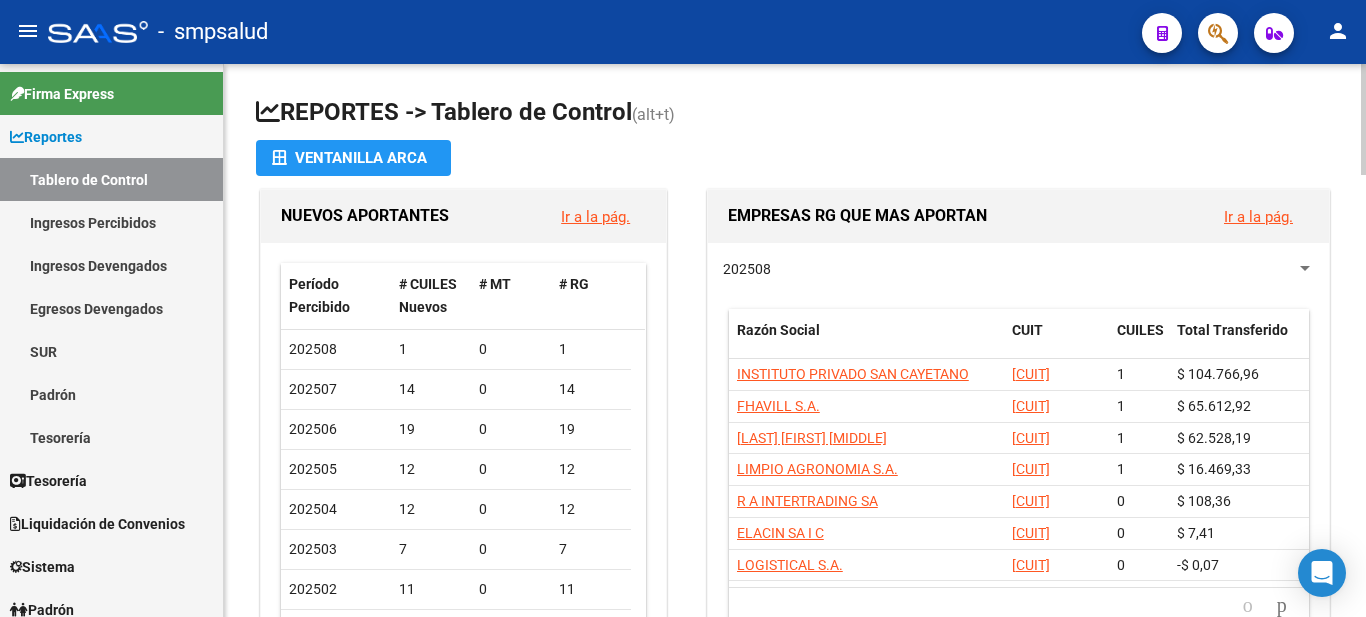 scroll, scrollTop: 0, scrollLeft: 0, axis: both 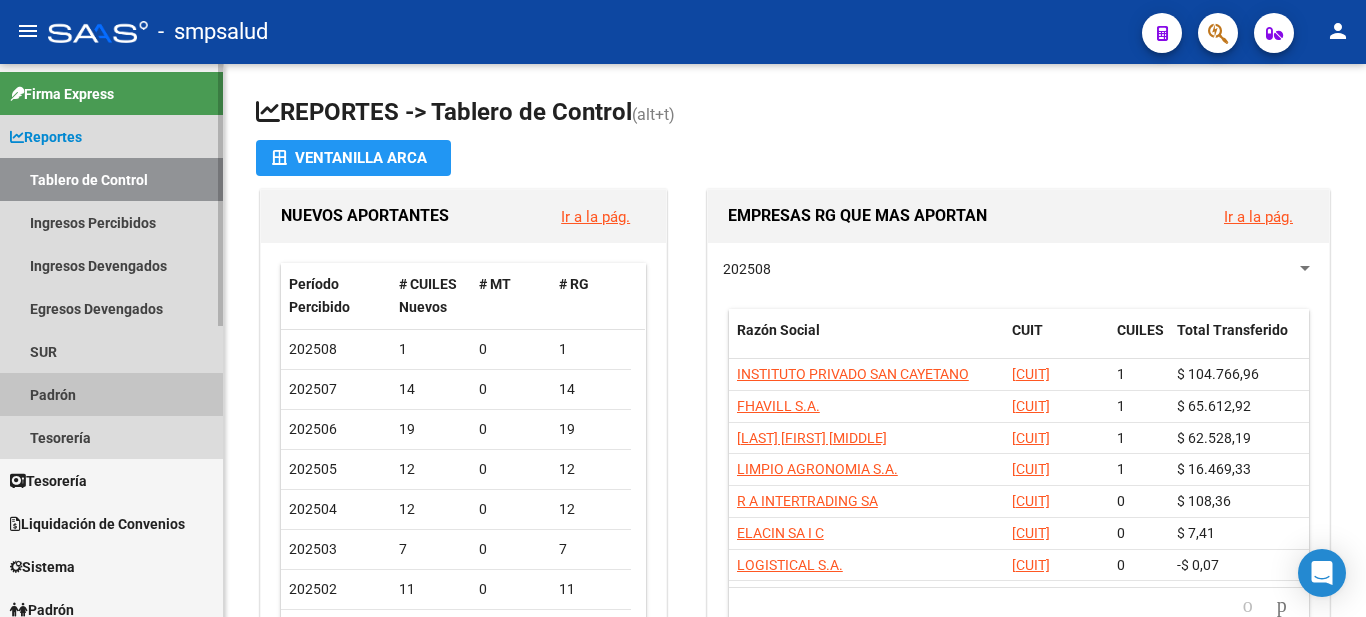 click on "Padrón" at bounding box center [111, 394] 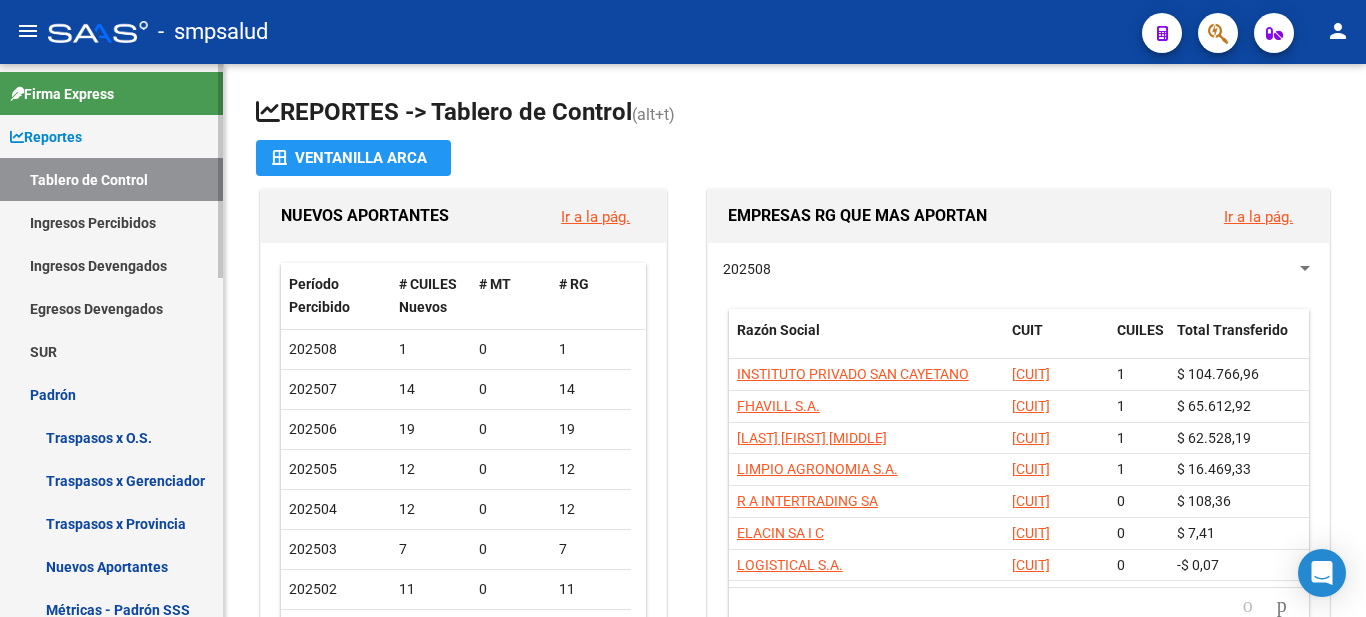 click on "Padrón" at bounding box center (111, 394) 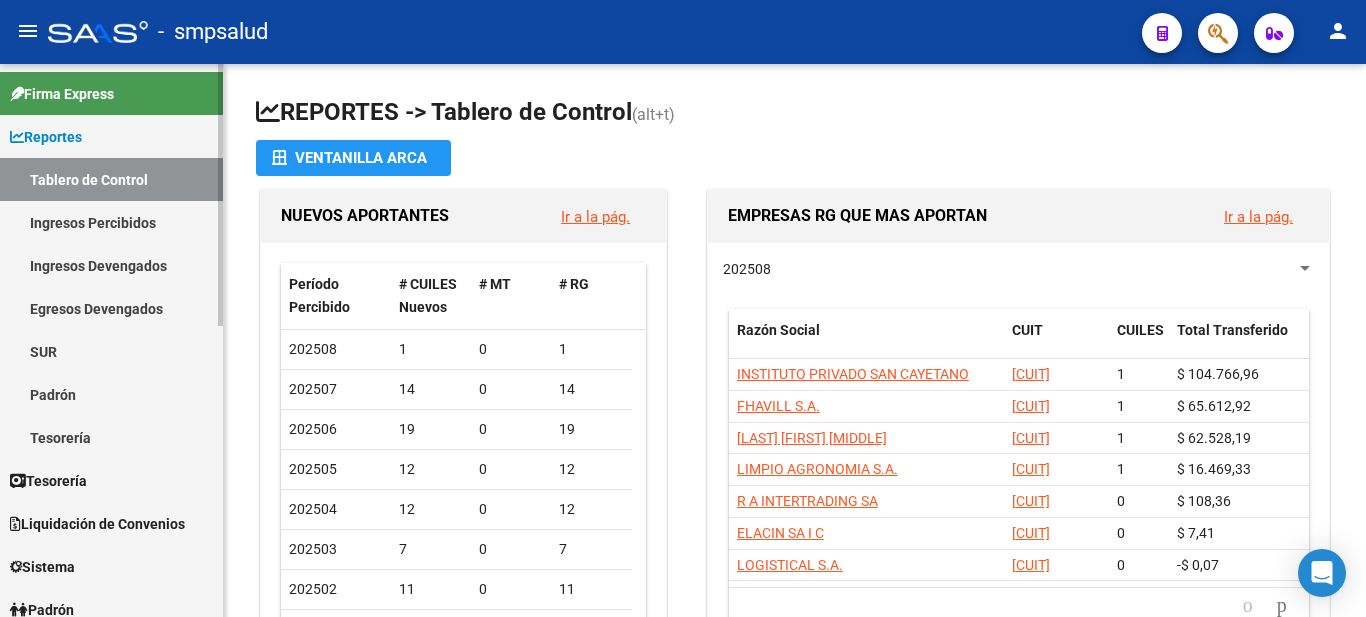 click on "Padrón" at bounding box center (111, 394) 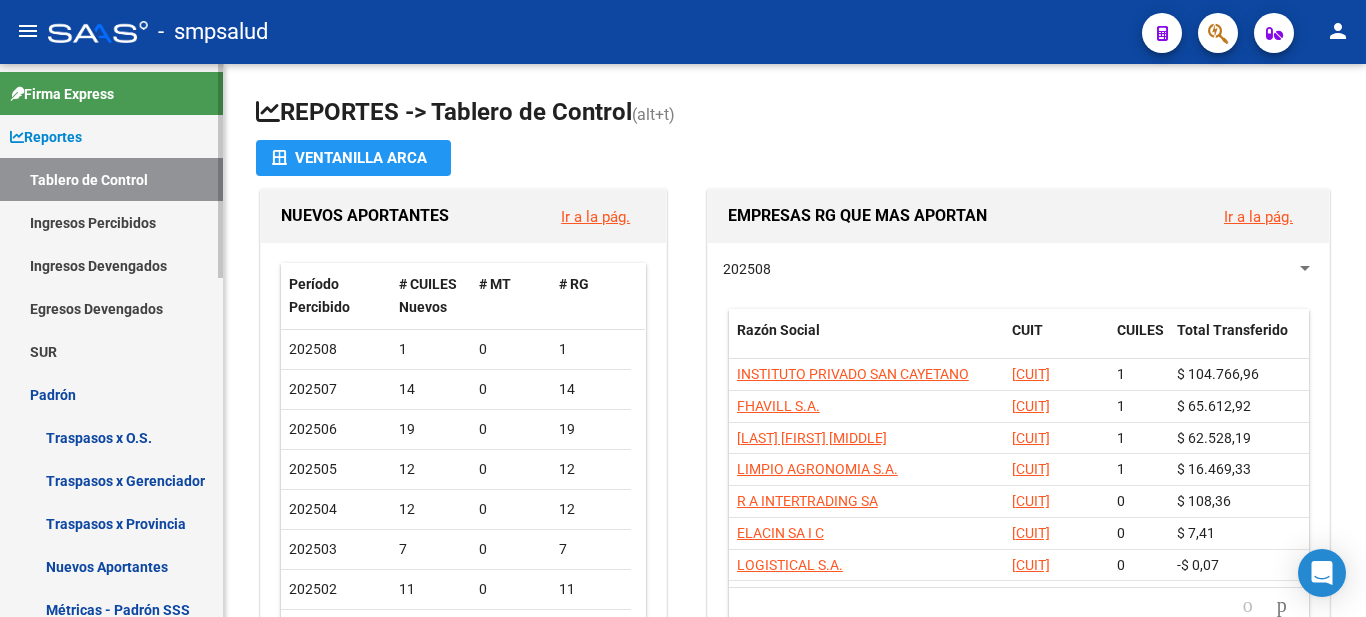 scroll, scrollTop: 200, scrollLeft: 0, axis: vertical 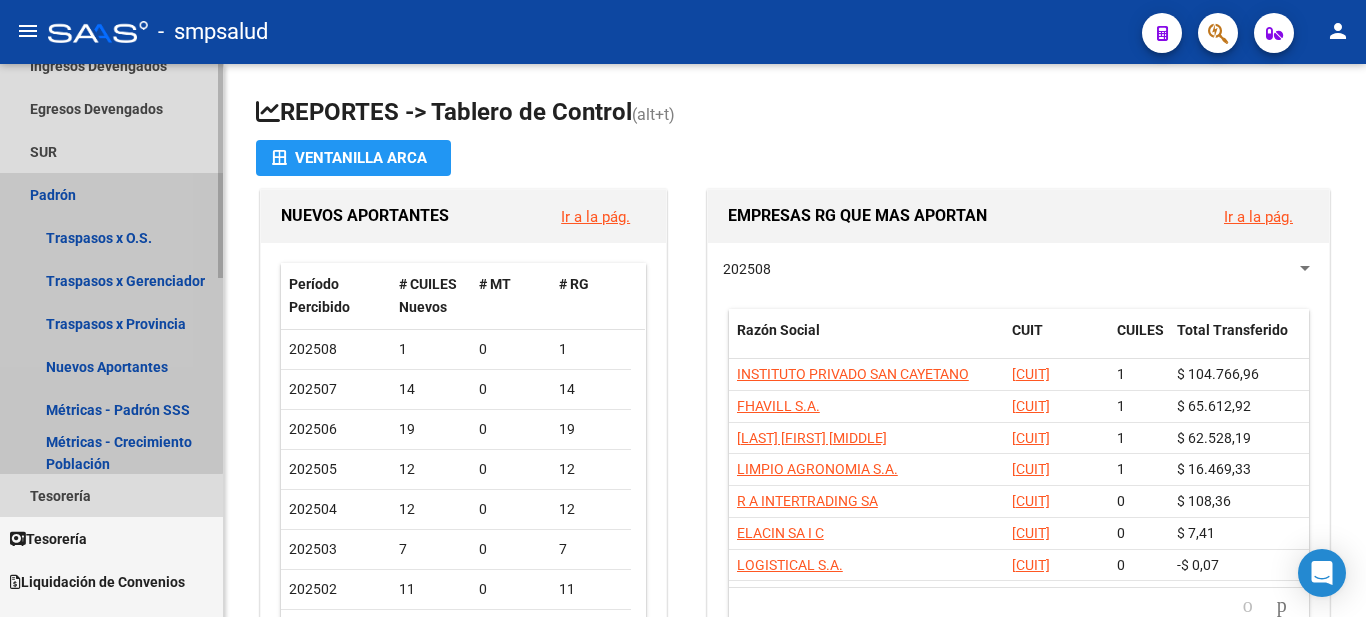 click on "Padrón" at bounding box center (111, 194) 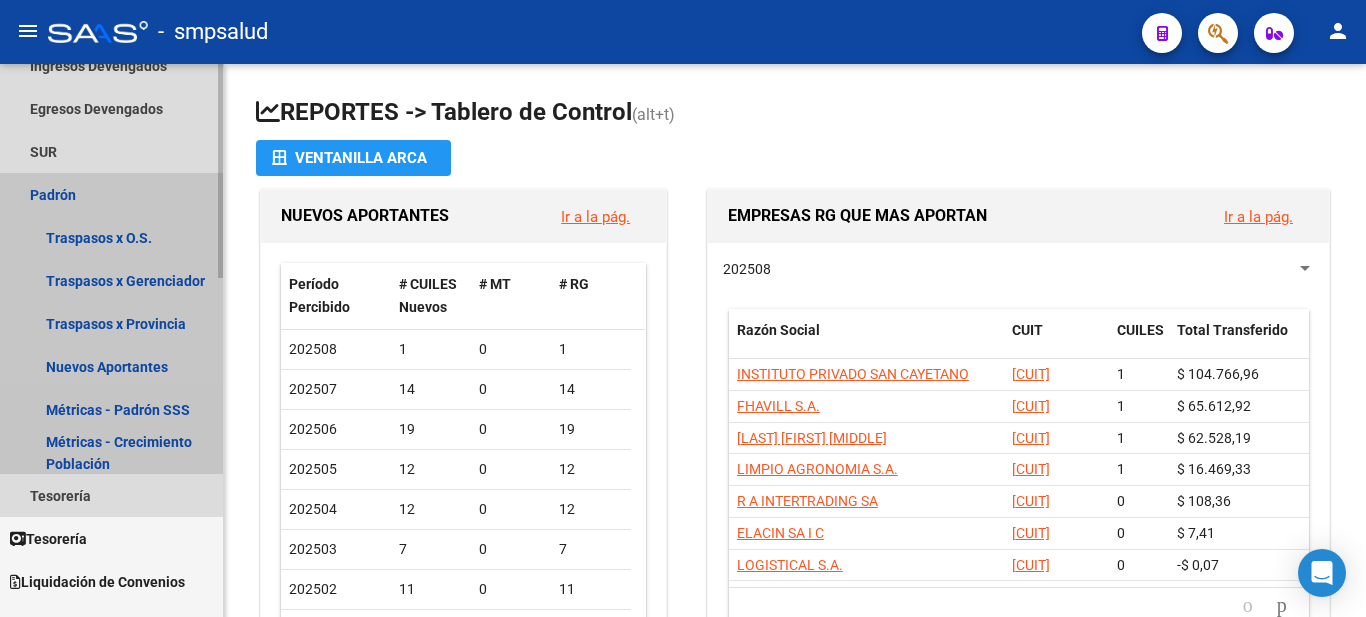 click on "Padrón" at bounding box center (111, 194) 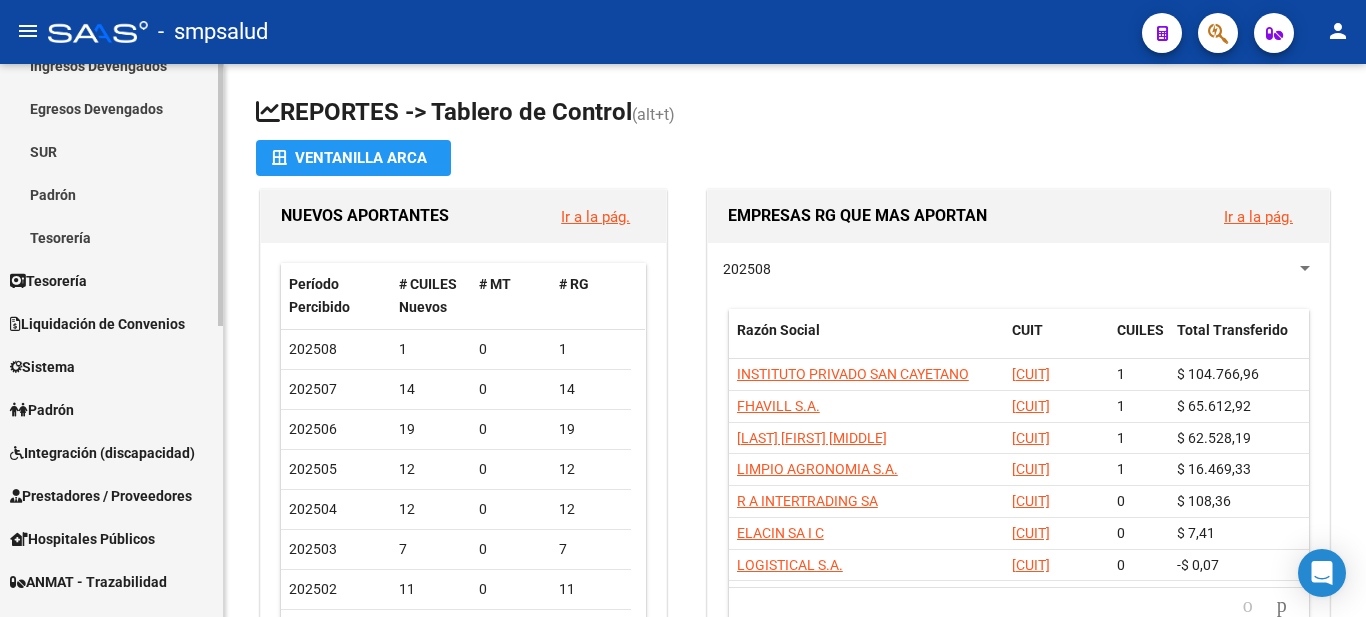 scroll, scrollTop: 0, scrollLeft: 0, axis: both 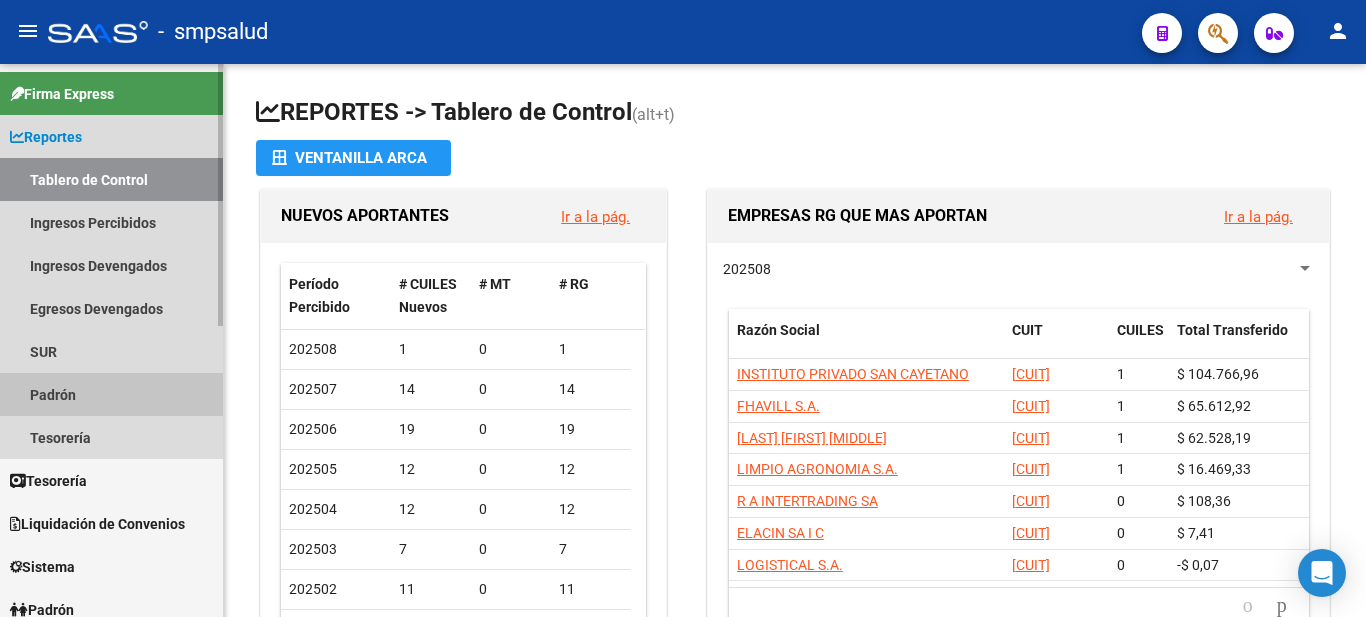 click on "Padrón" at bounding box center [111, 394] 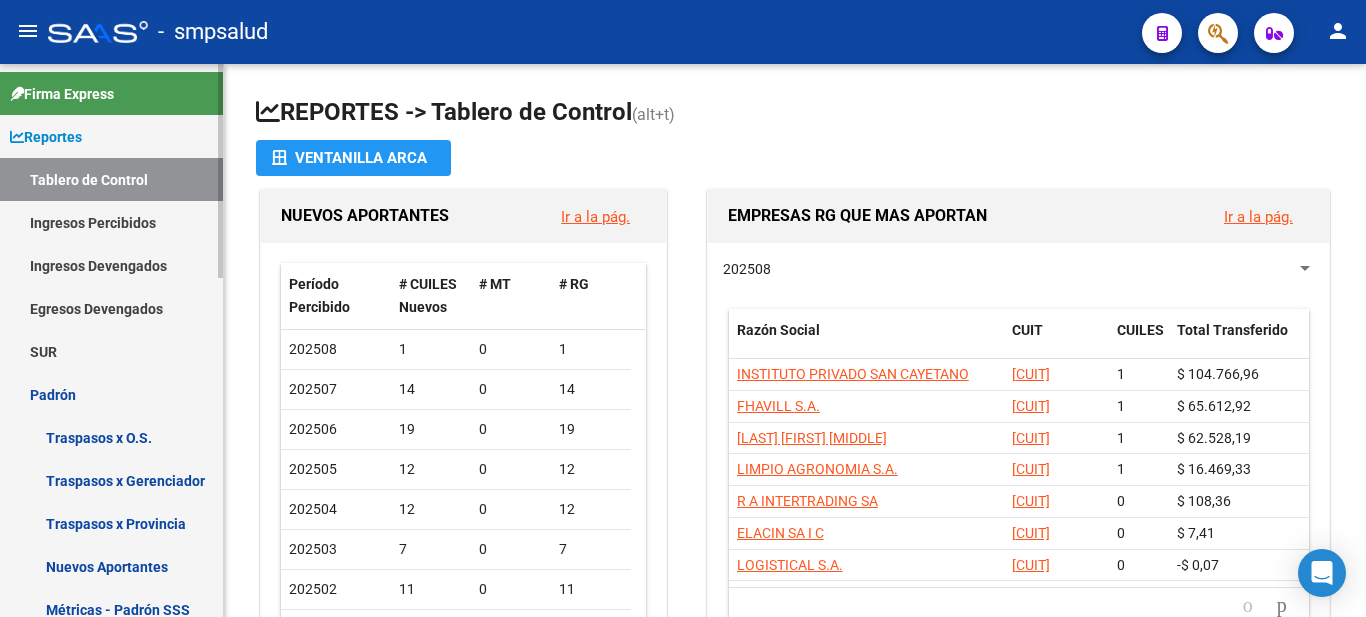 scroll, scrollTop: 200, scrollLeft: 0, axis: vertical 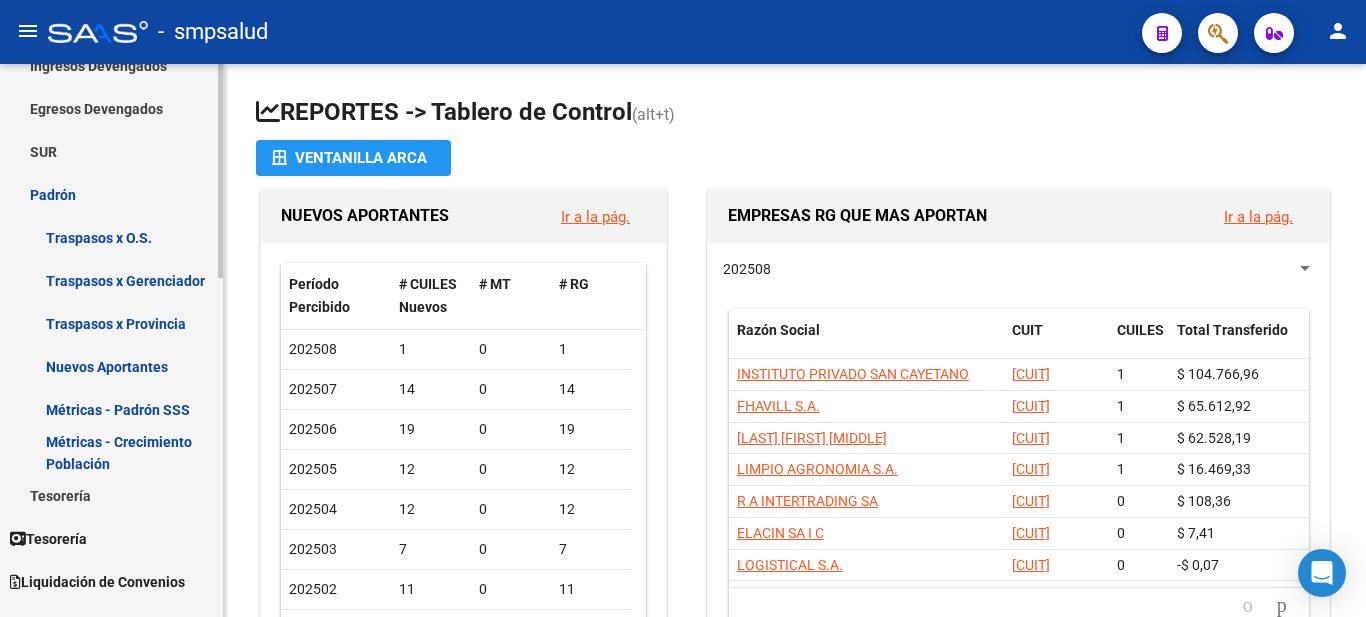click on "Padrón" at bounding box center (111, 194) 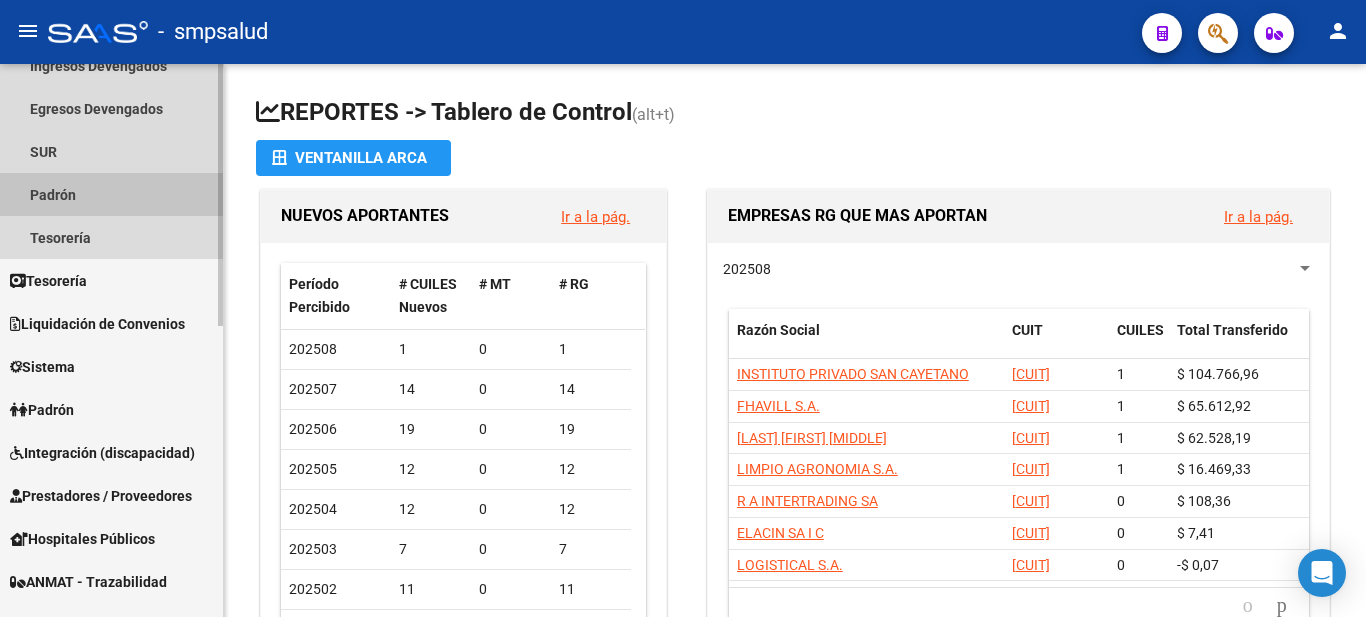 click on "Padrón" at bounding box center (111, 194) 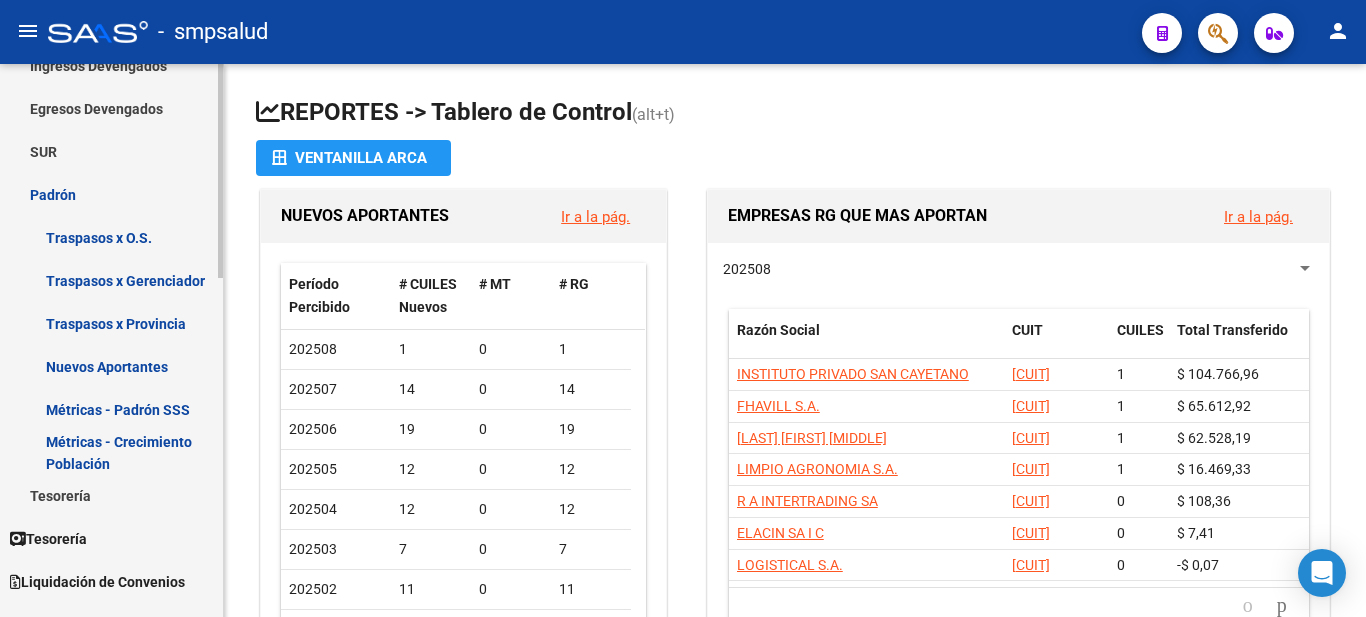 click on "Traspasos x O.S." at bounding box center [111, 237] 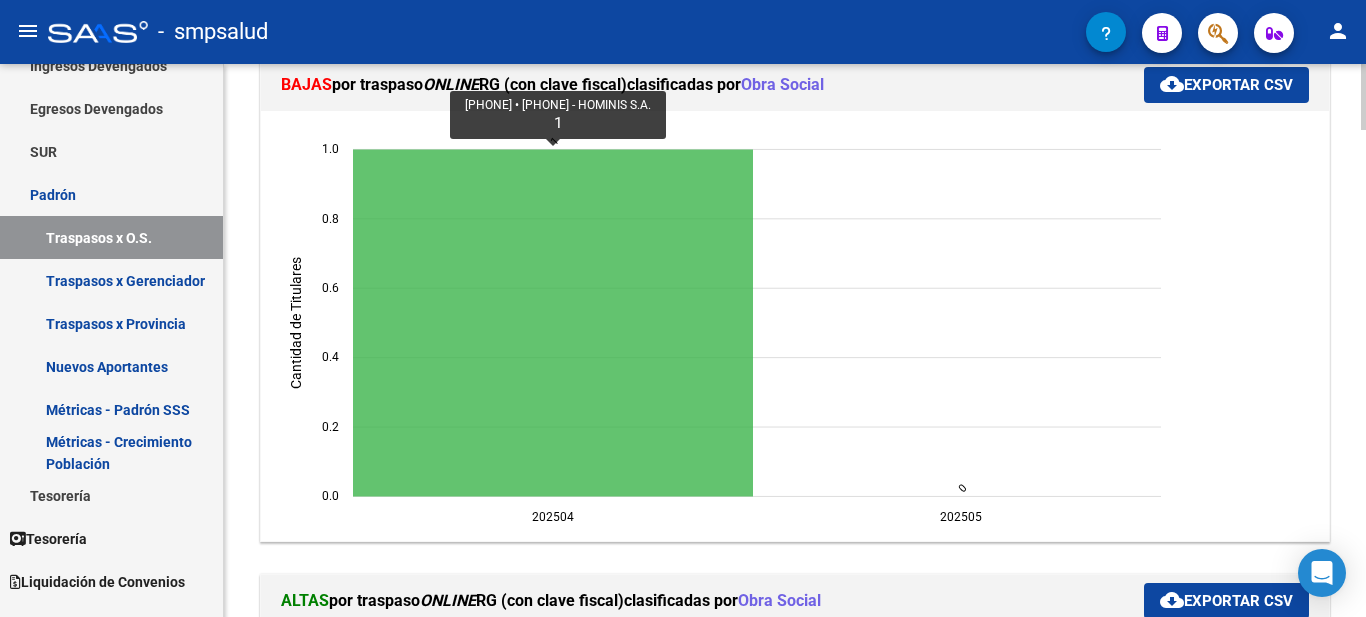scroll, scrollTop: 0, scrollLeft: 0, axis: both 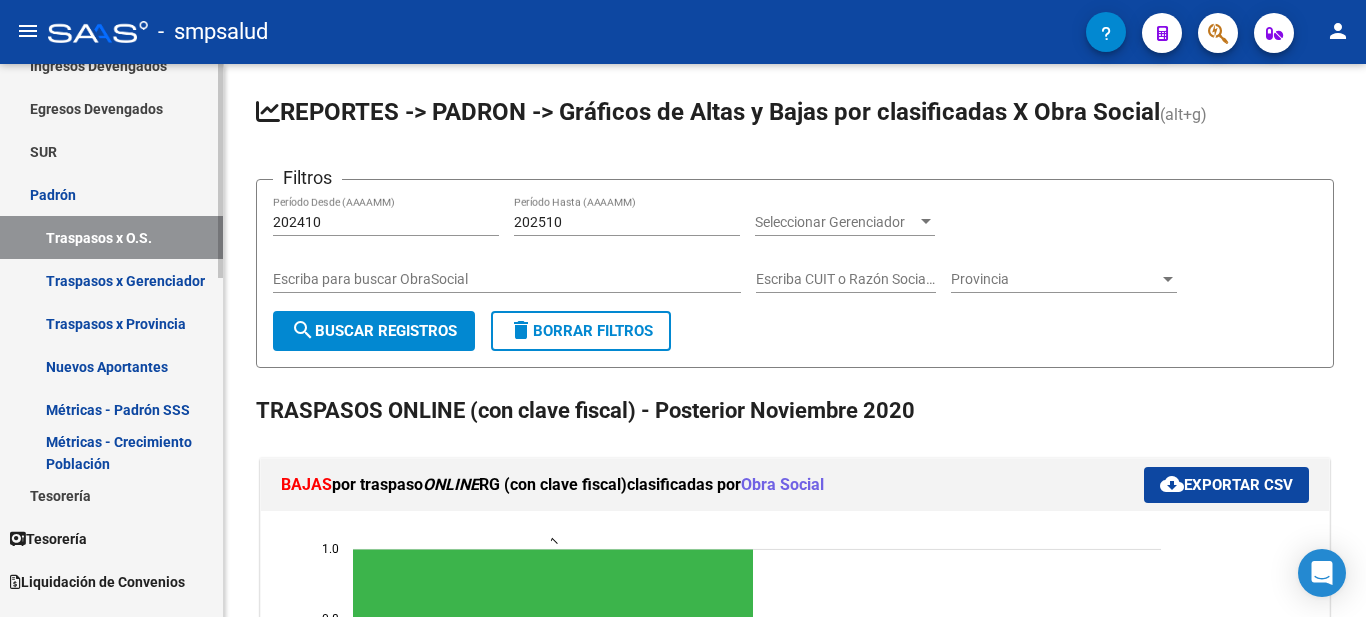 click on "Padrón" at bounding box center [111, 194] 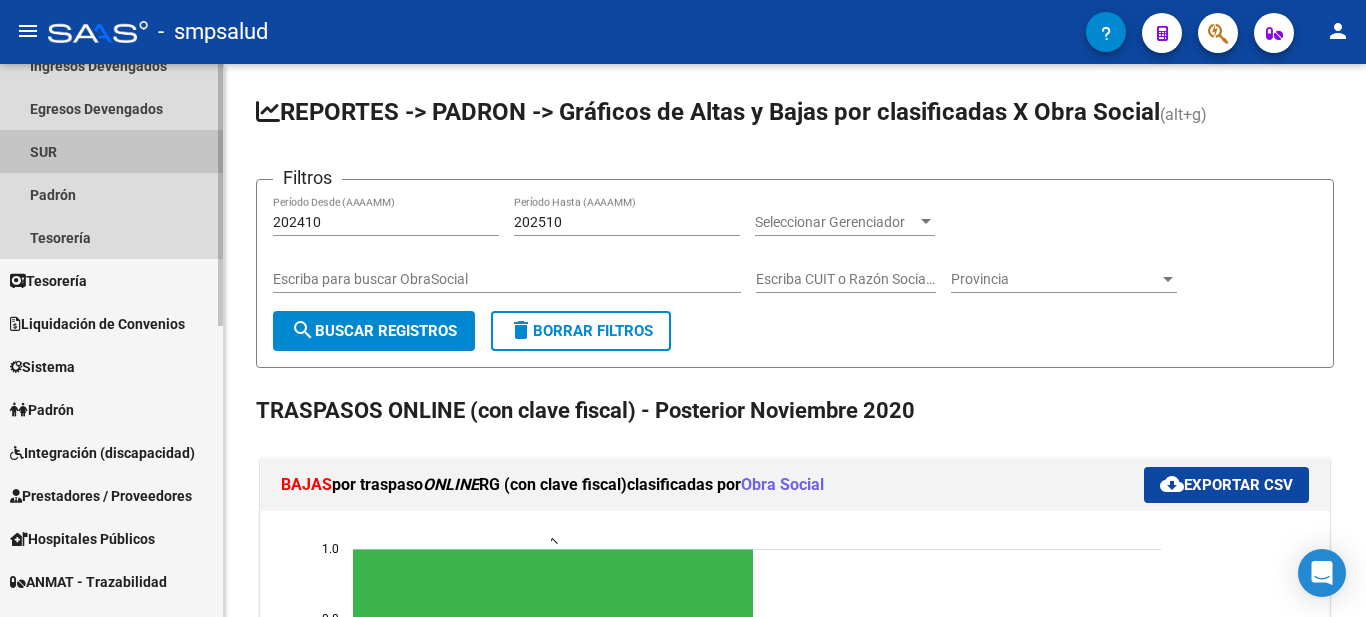 click on "SUR" at bounding box center [111, 151] 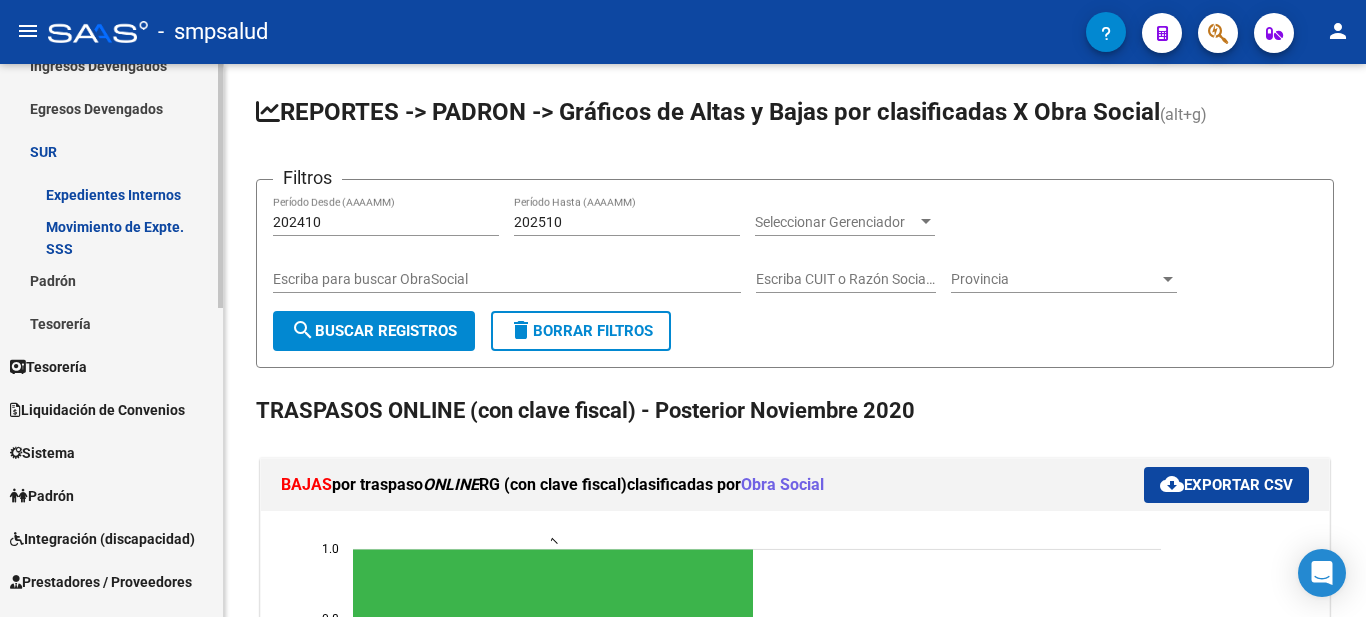 click on "Padrón" at bounding box center [111, 280] 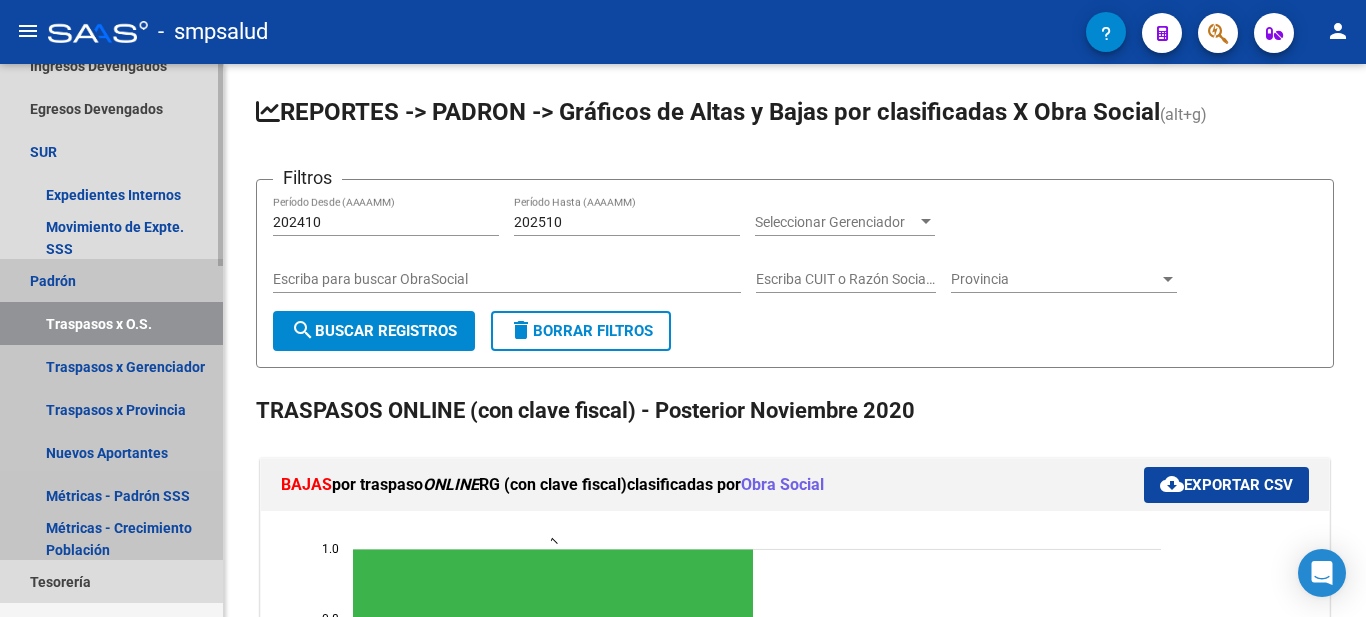 click on "Padrón" at bounding box center [111, 280] 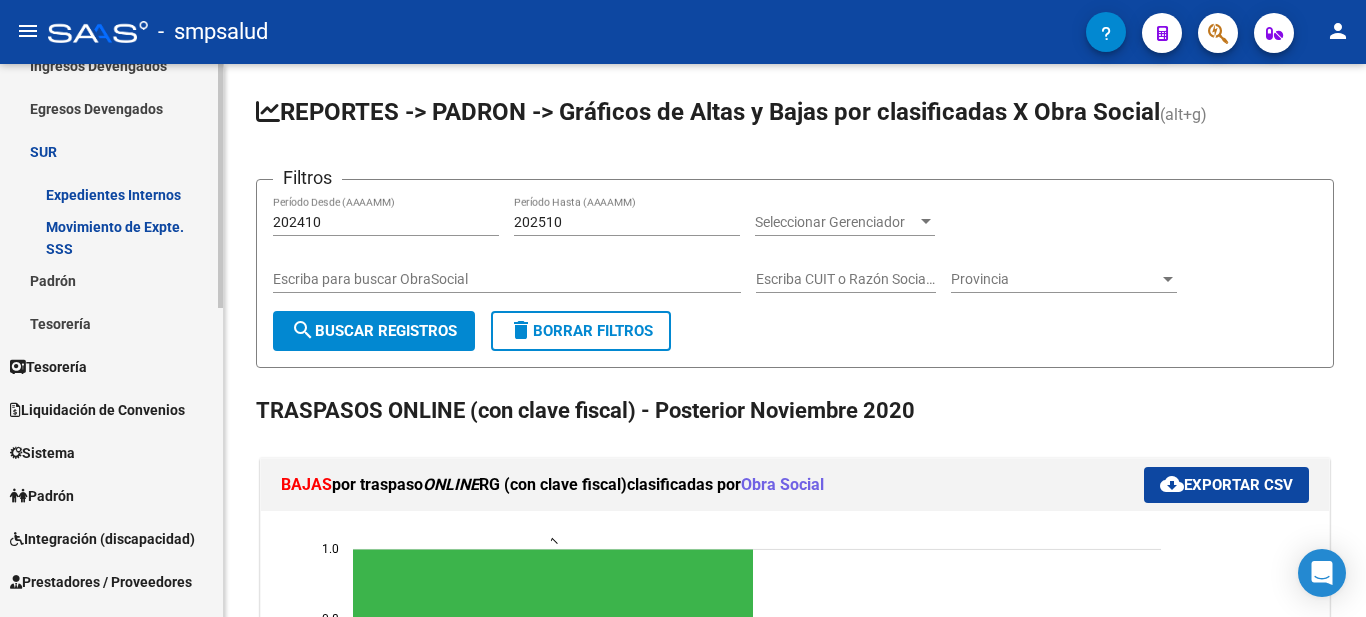 click on "Padrón" at bounding box center (111, 280) 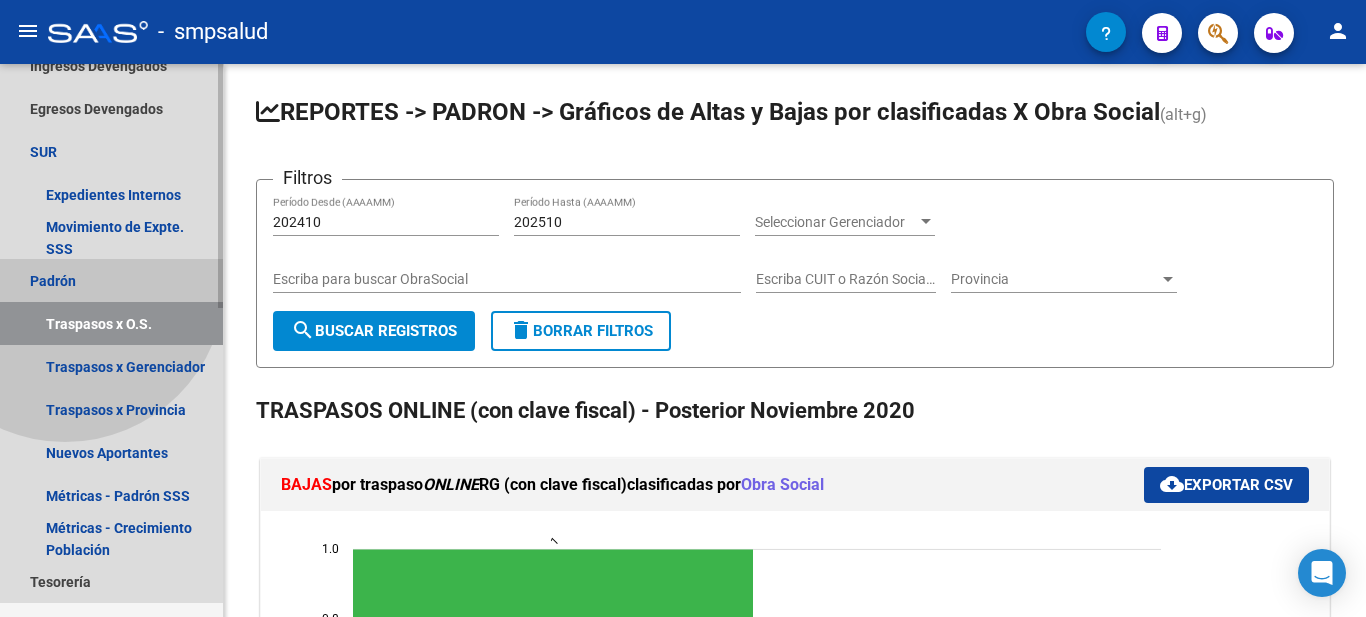 click on "Padrón" at bounding box center [111, 280] 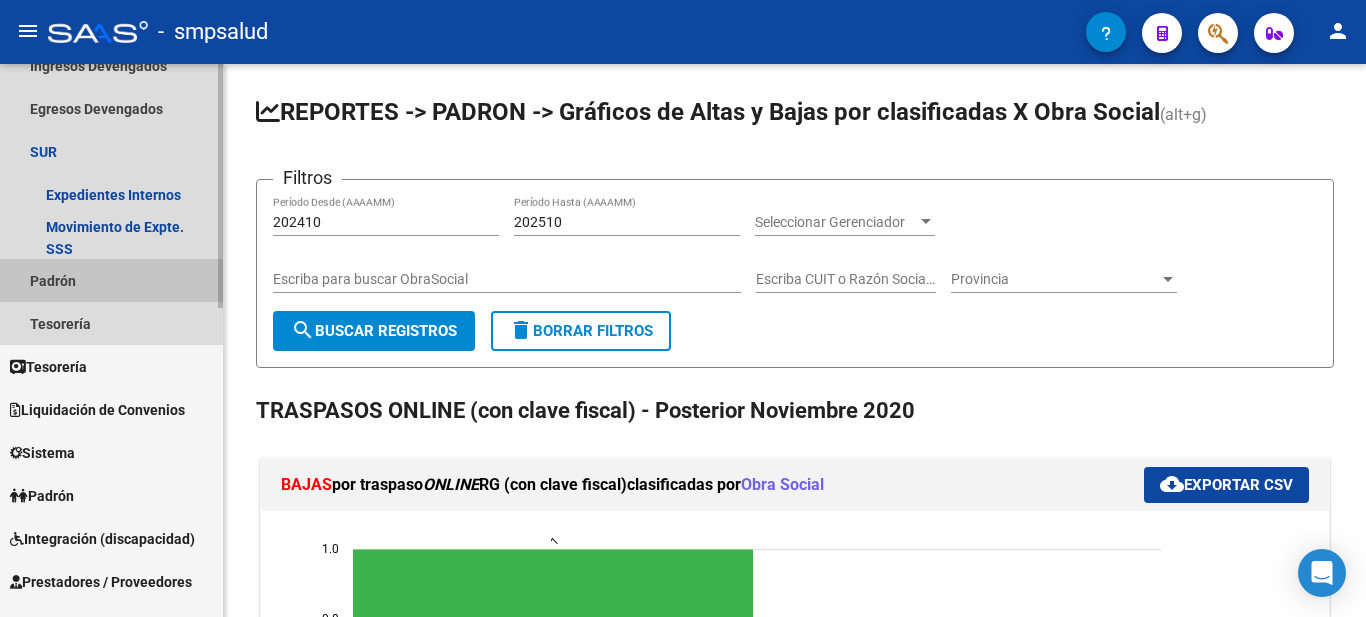 click on "Padrón" at bounding box center [111, 280] 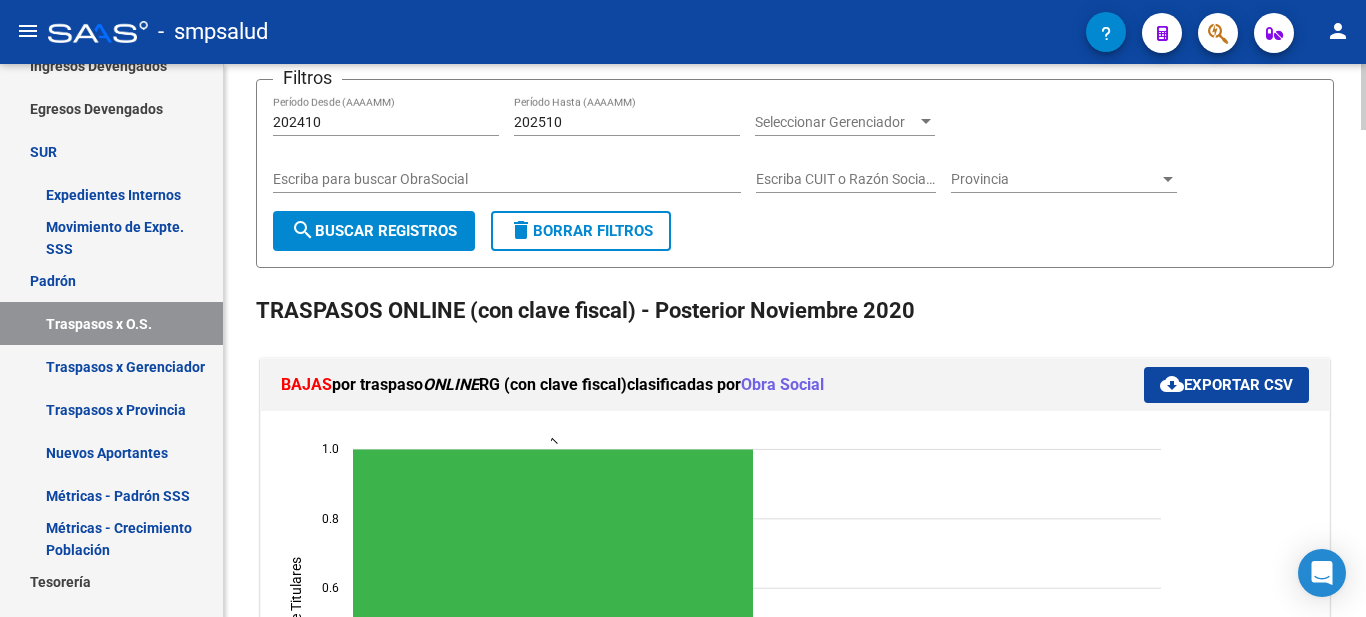 scroll, scrollTop: 200, scrollLeft: 0, axis: vertical 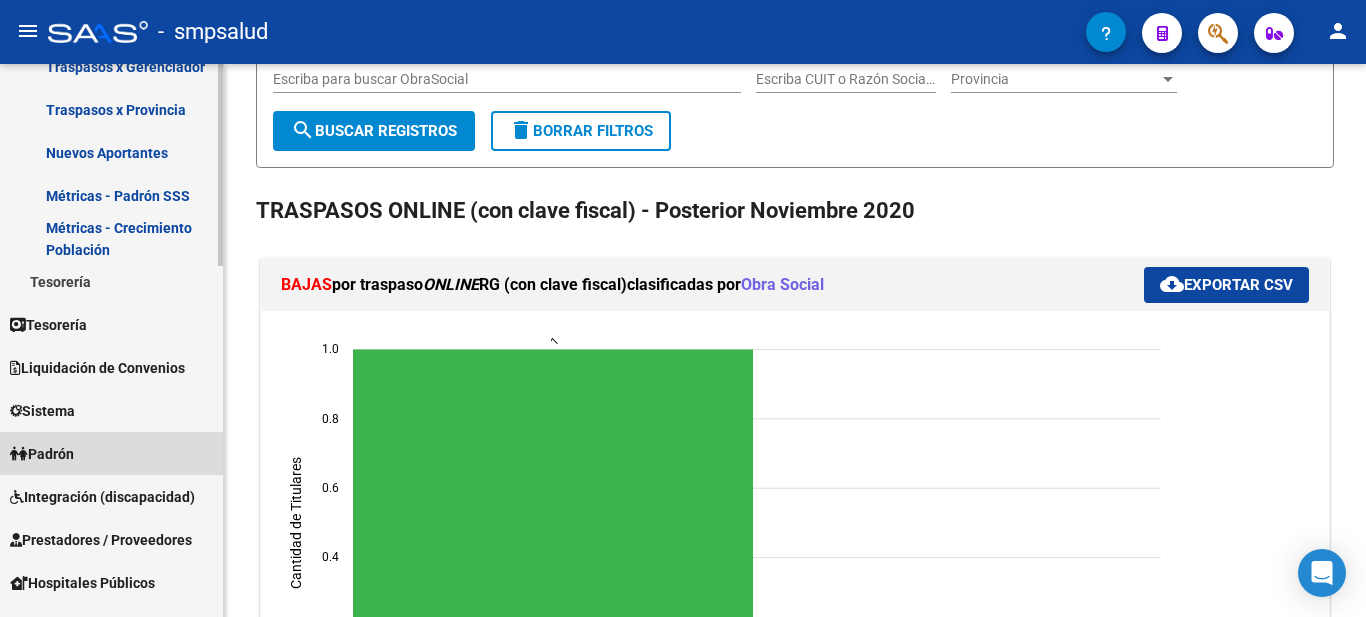 click on "Padrón" at bounding box center [42, 454] 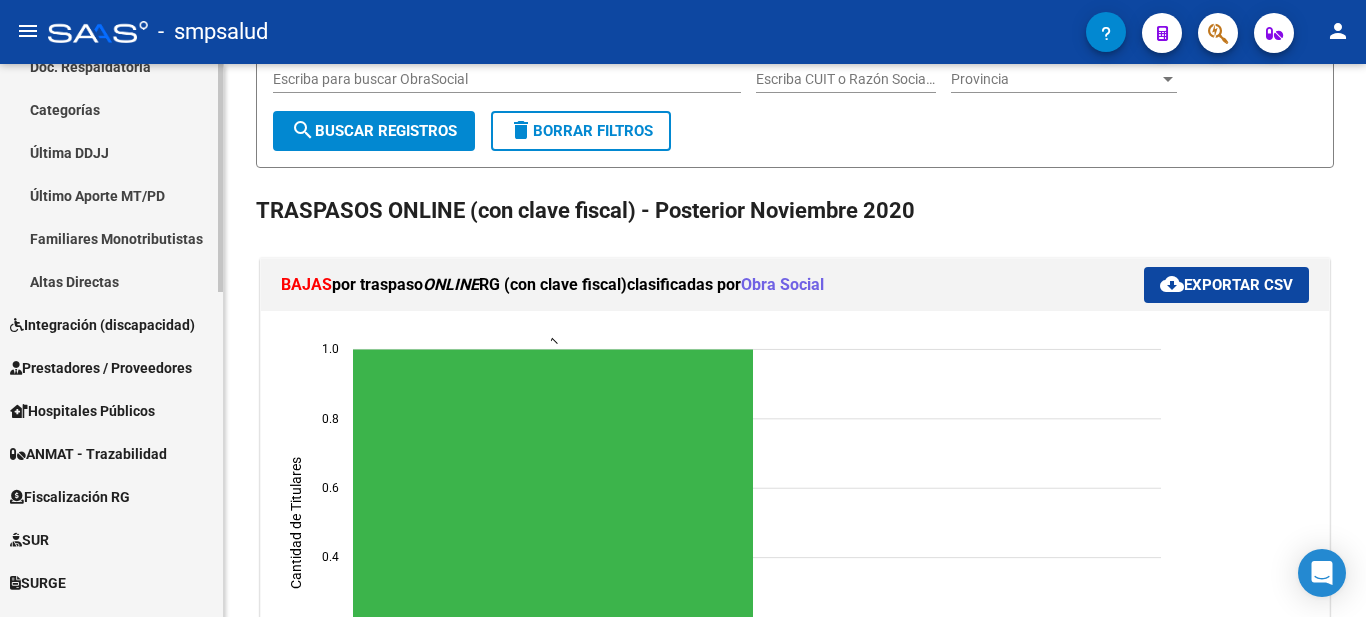 scroll, scrollTop: 400, scrollLeft: 0, axis: vertical 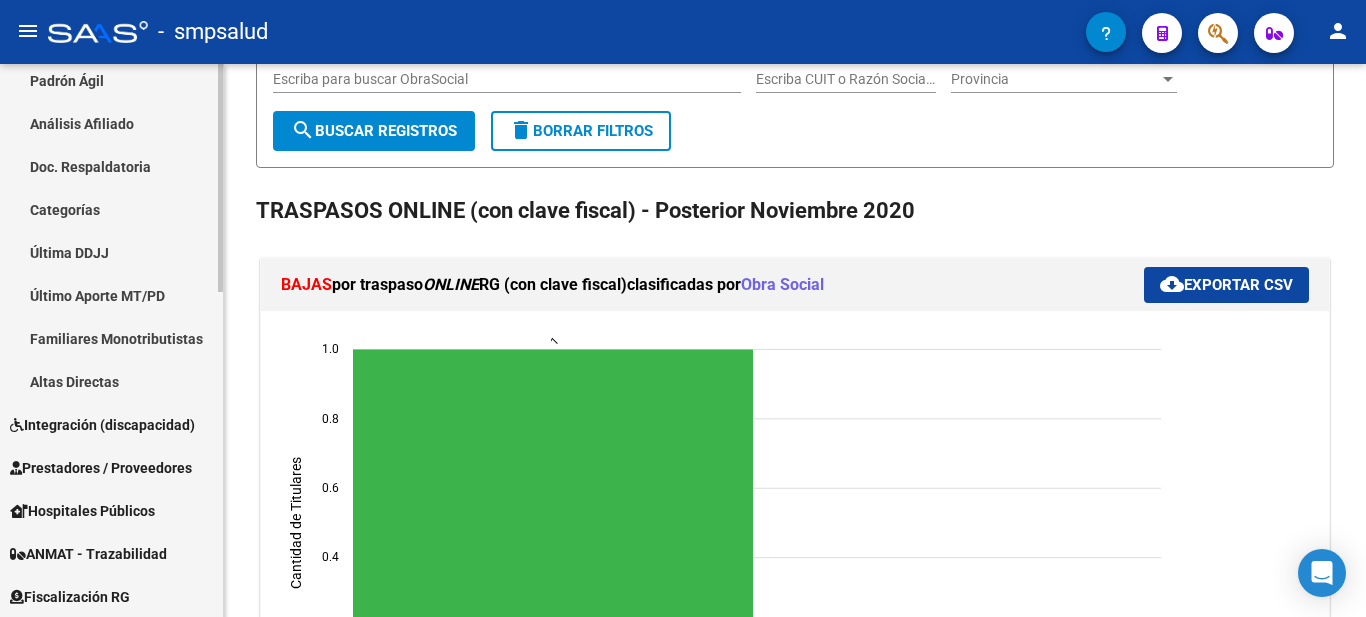 click on "Padrón Ágil" at bounding box center [111, 80] 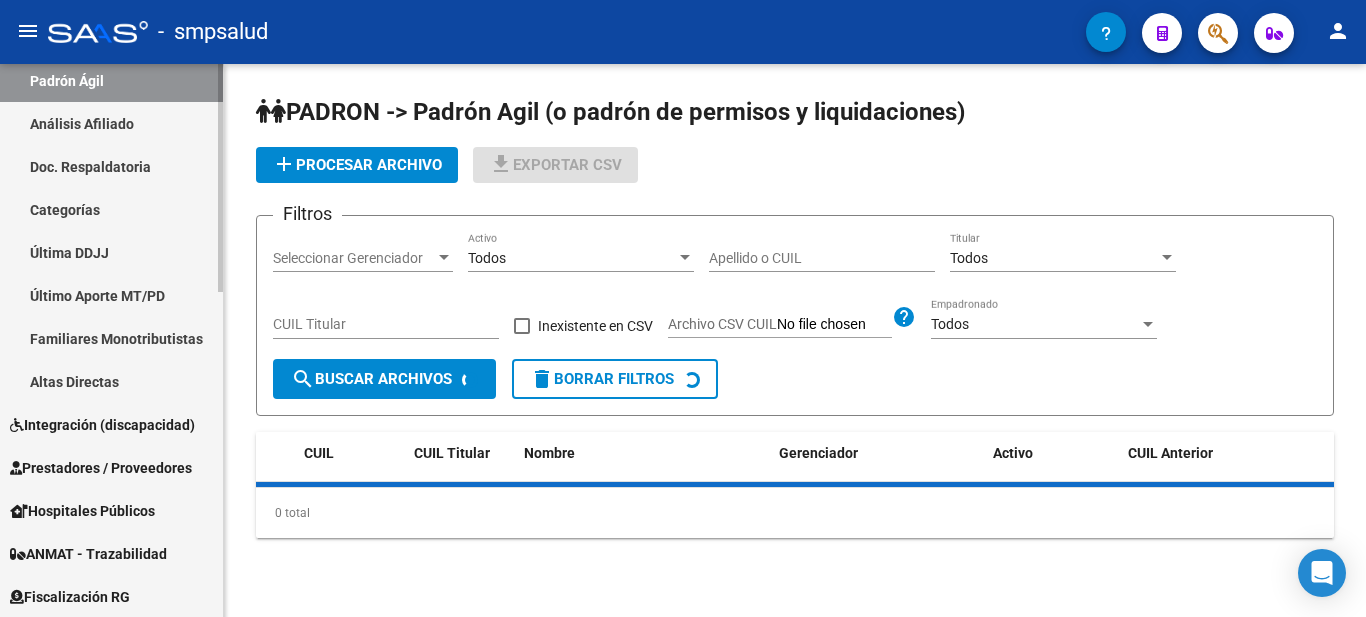 scroll, scrollTop: 0, scrollLeft: 0, axis: both 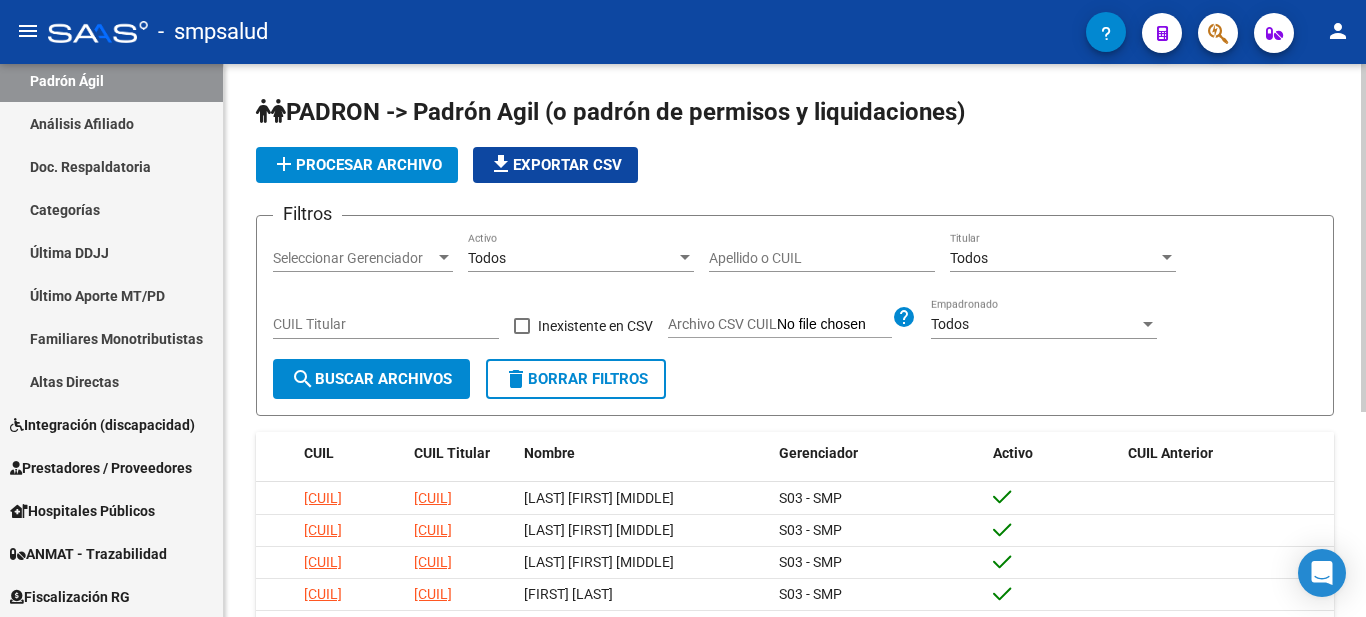 drag, startPoint x: 578, startPoint y: 384, endPoint x: 560, endPoint y: 371, distance: 22.203604 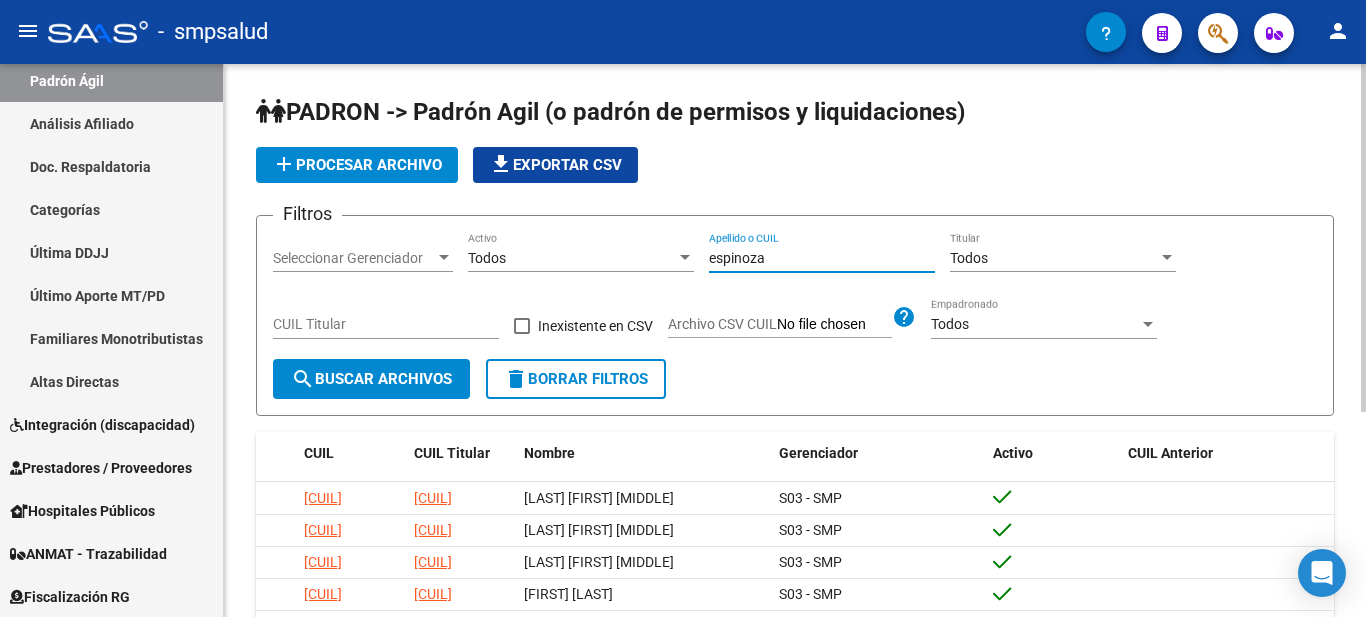 type on "espinoza" 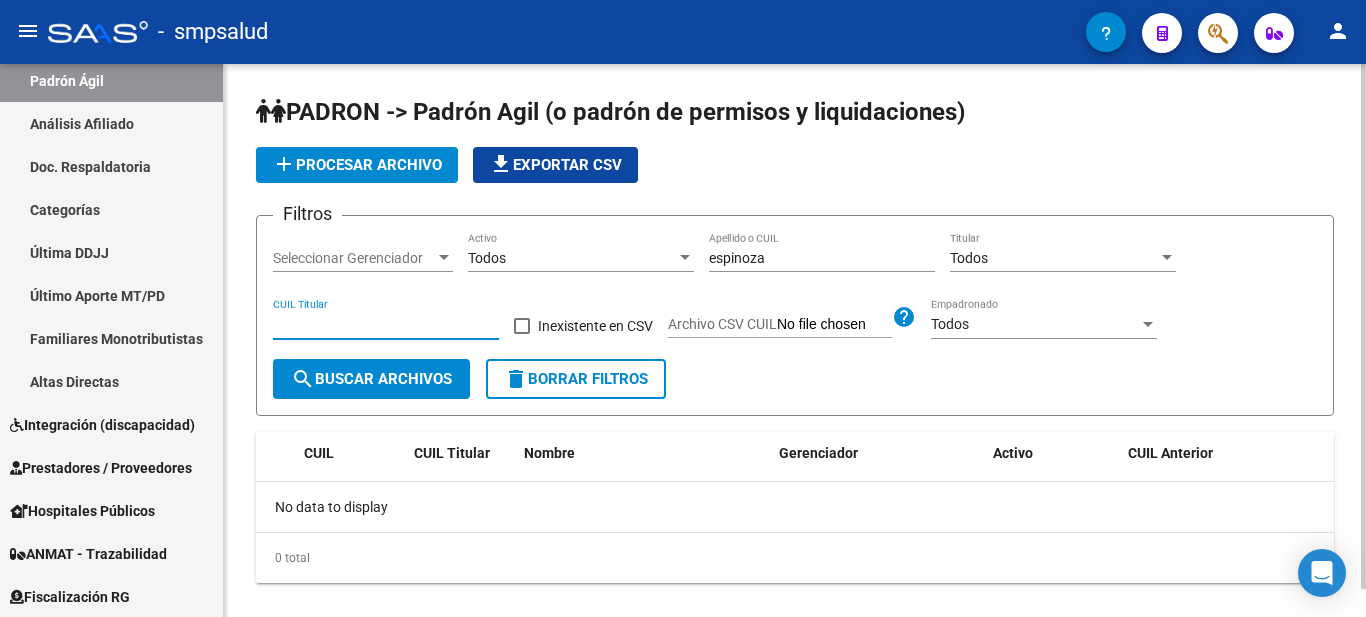 click on "CUIL Titular" at bounding box center [386, 324] 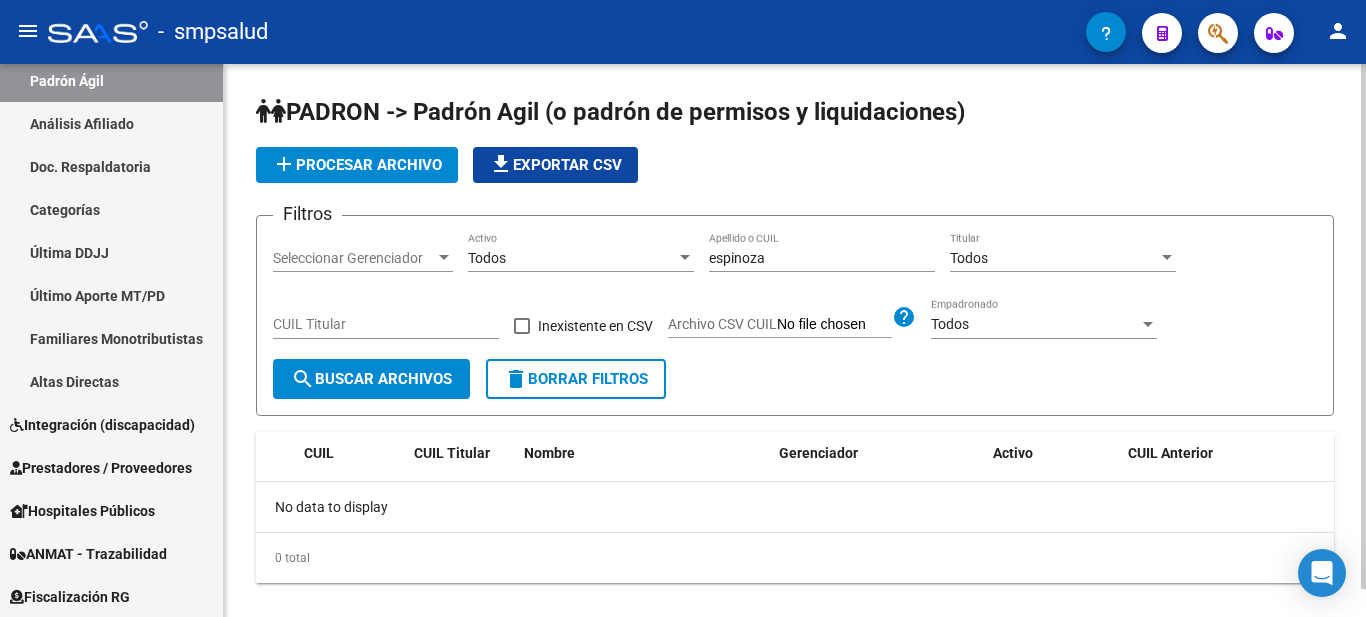 click on "PADRON -> Padrón Agil (o padrón de permisos y liquidaciones) add  Procesar archivo
file_download  Exportar CSV  Filtros Seleccionar Gerenciador Seleccionar Gerenciador Todos Activo [LAST_NAME] Apellido o CUIL Todos Titular CUIL Titular   Inexistente en CSV  Archivo CSV CUIL help Todos Empadronado search  Buscar Archivos  delete  Borrar Filtros  CUIL CUIL Titular Nombre Gerenciador Activo CUIL Anterior No data to display  0 total   1" 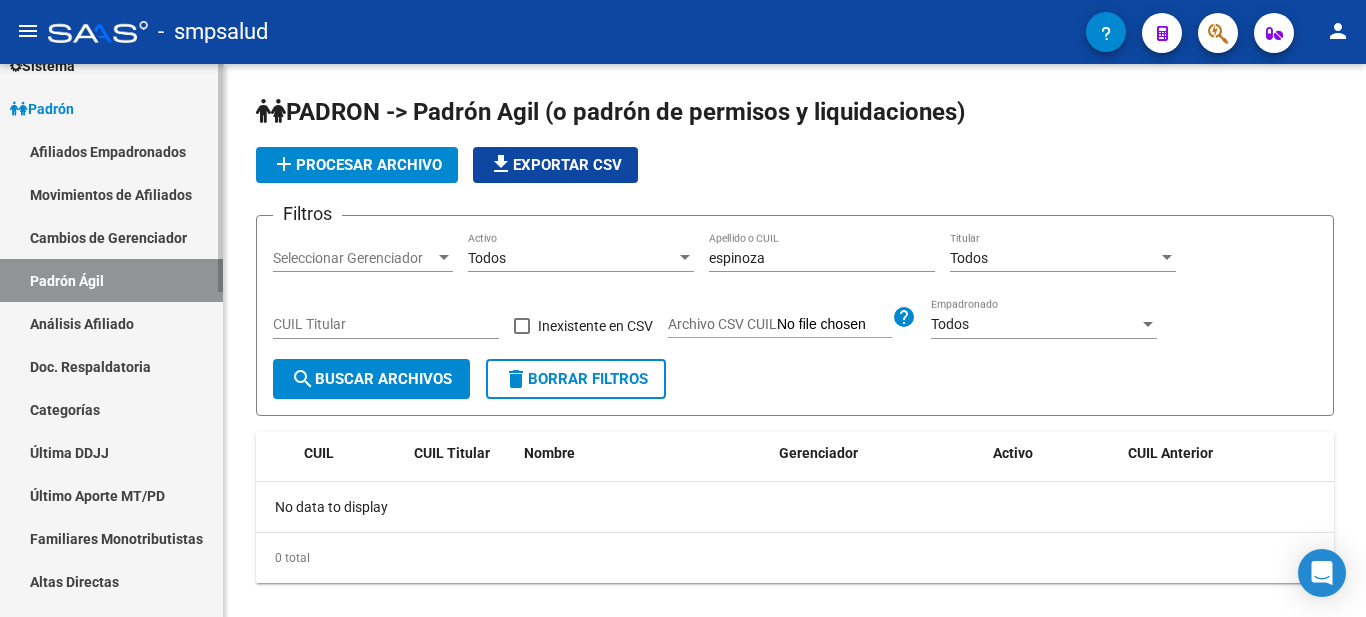 scroll, scrollTop: 0, scrollLeft: 0, axis: both 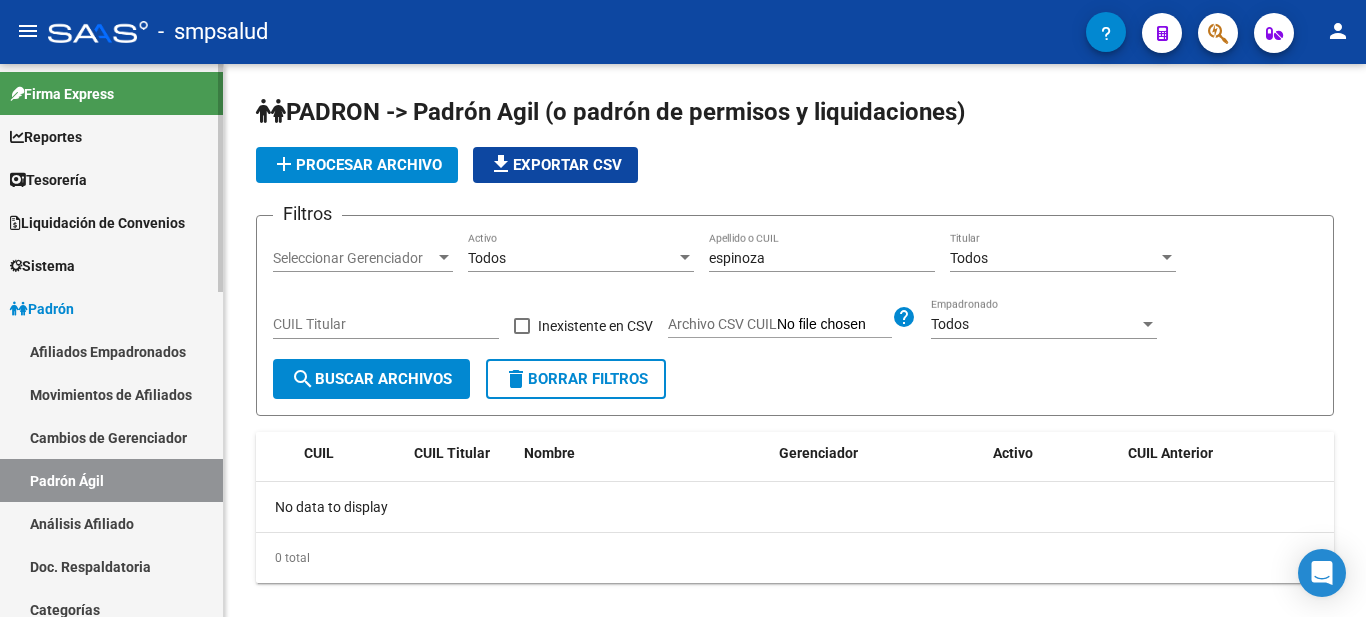 click at bounding box center [19, 309] 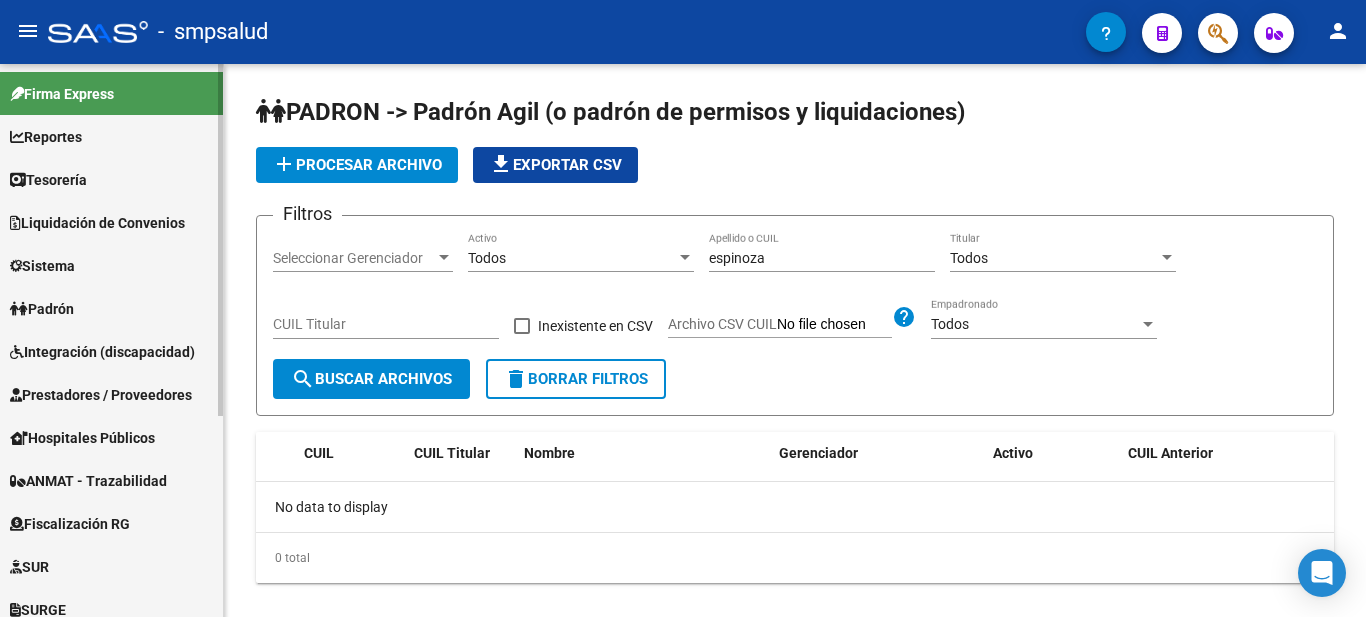 click on "Reportes" at bounding box center (111, 136) 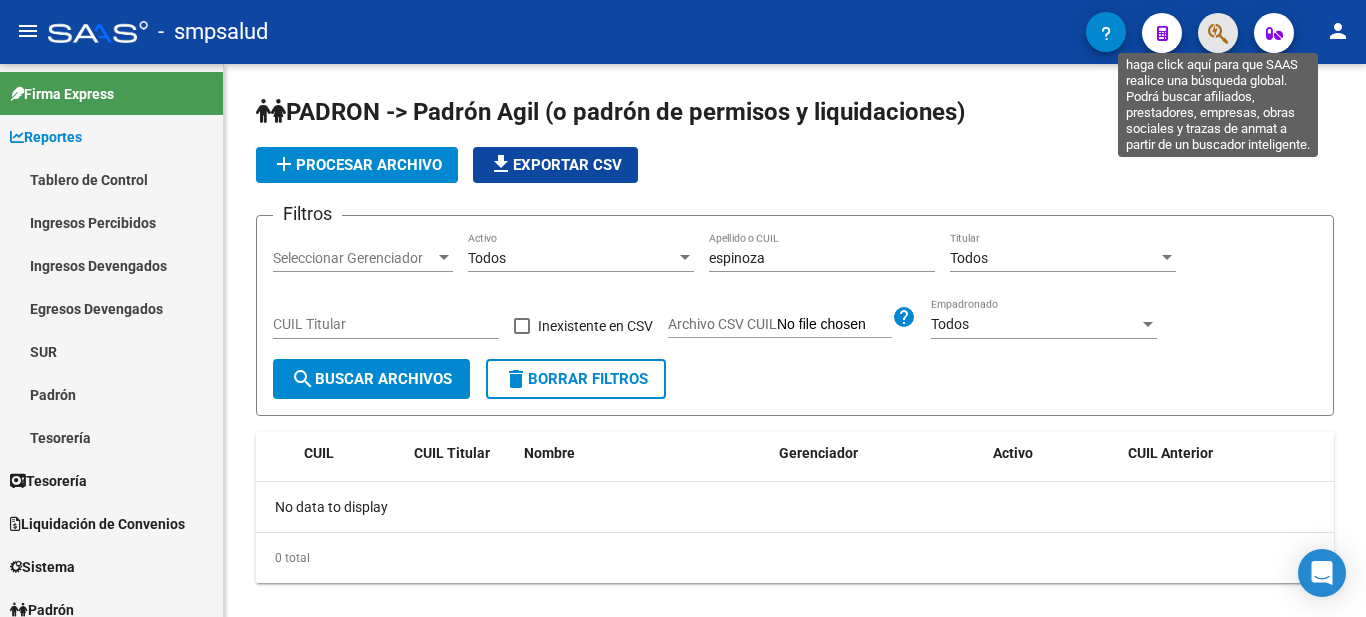 click 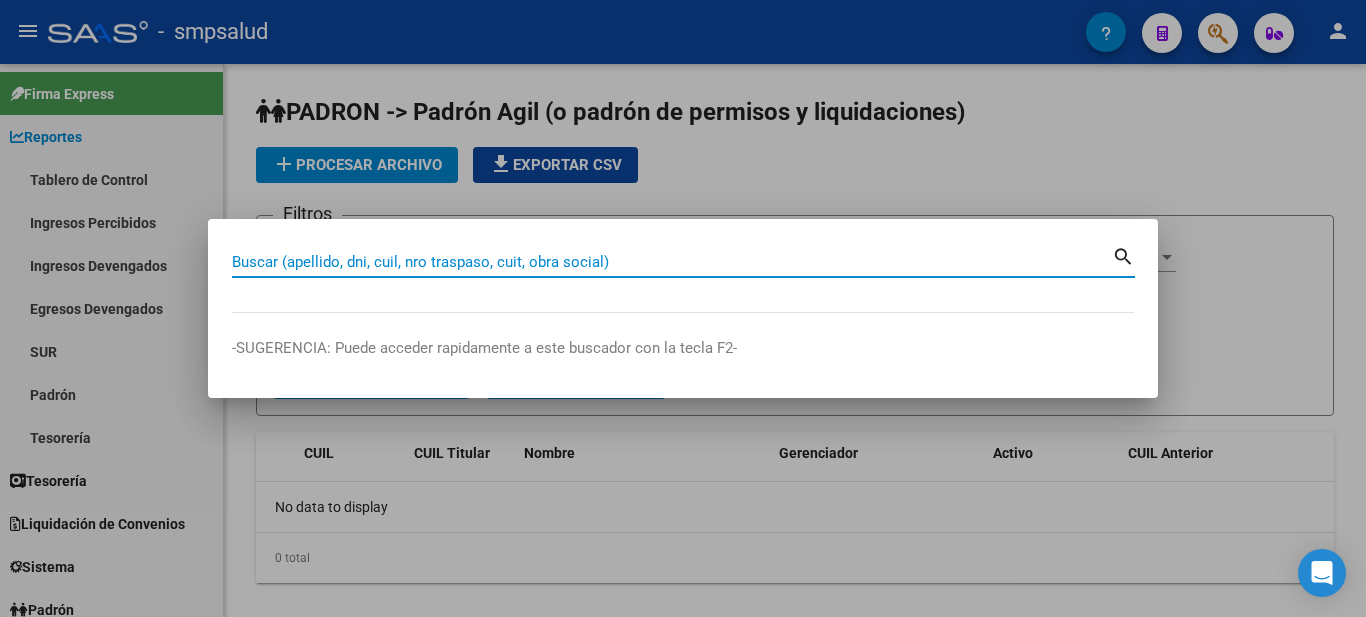 click on "Buscar (apellido, dni, cuil, nro traspaso, cuit, obra social) search -SUGERENCIA: Puede acceder rapidamente a este buscador con la tecla F2-" at bounding box center (683, 308) 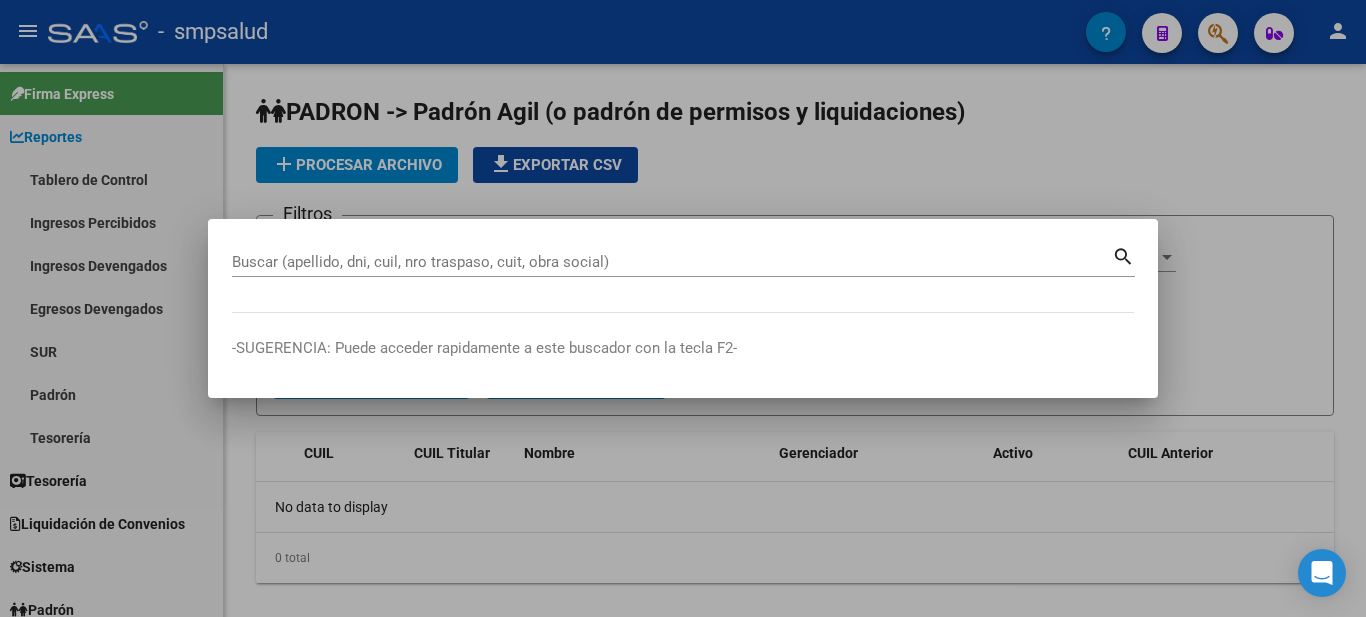 click on "Buscar (apellido, dni, cuil, nro traspaso, cuit, obra social)" at bounding box center [672, 262] 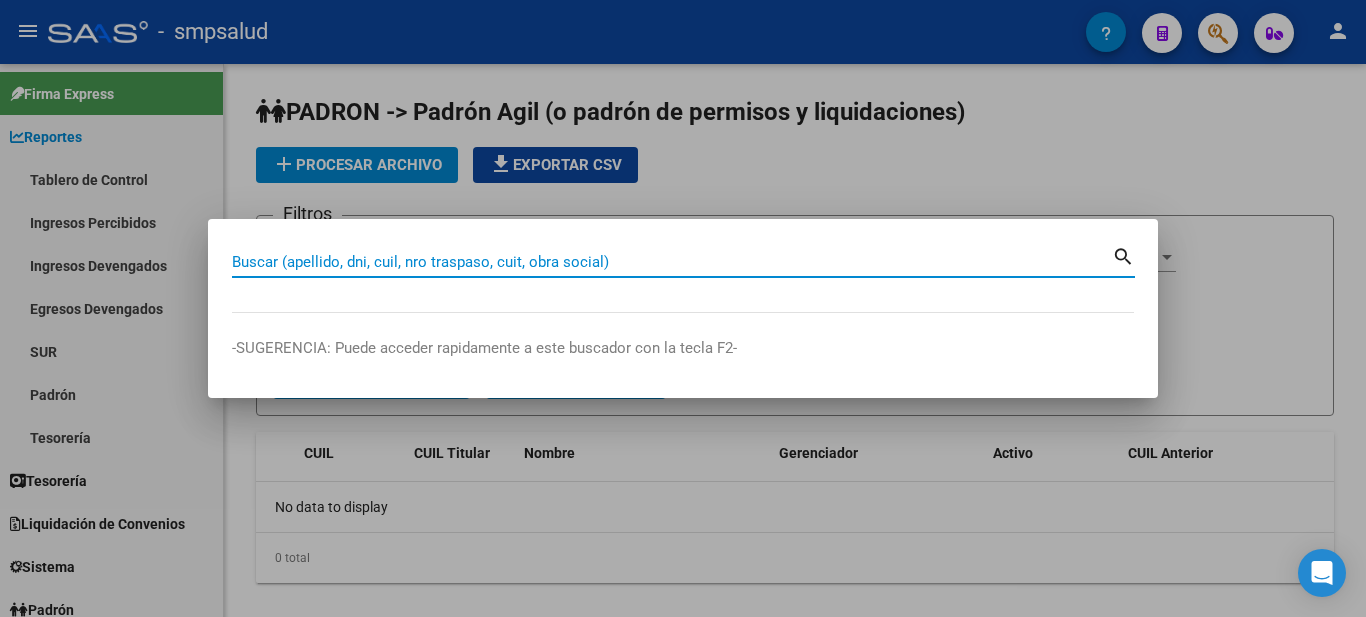 type on "b" 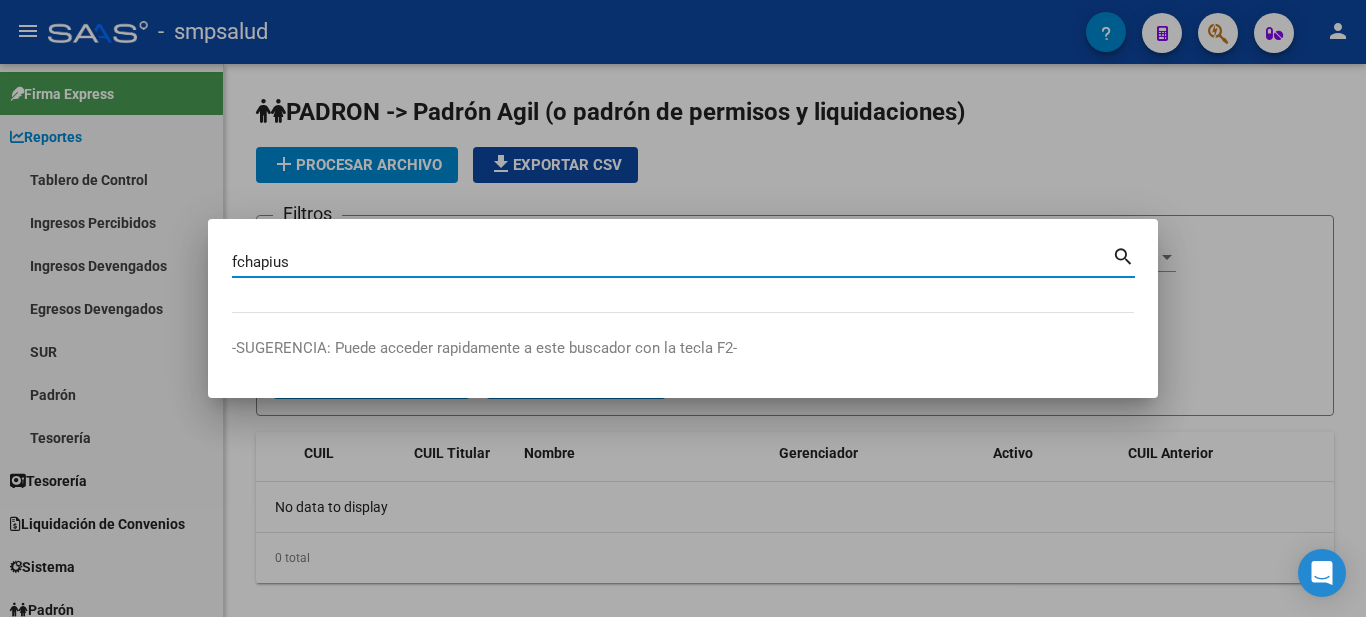 click on "fchapius" at bounding box center (672, 262) 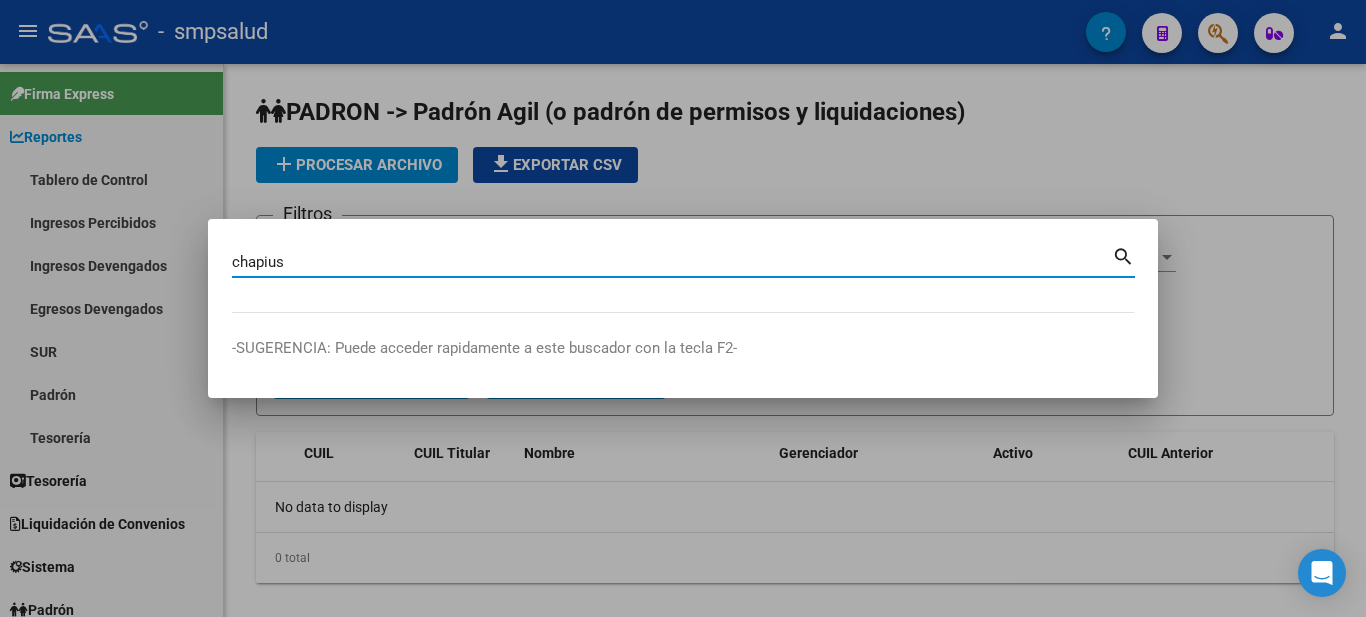 click on "search" at bounding box center (1123, 255) 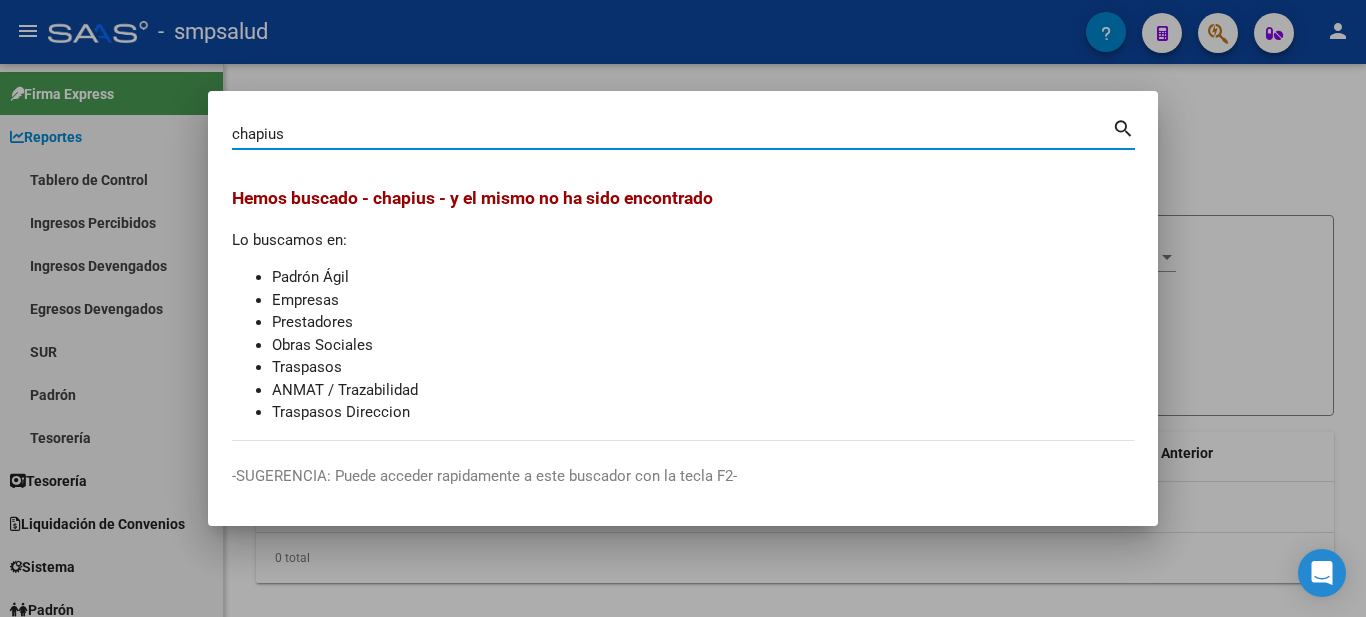 click on "chapius" at bounding box center (672, 134) 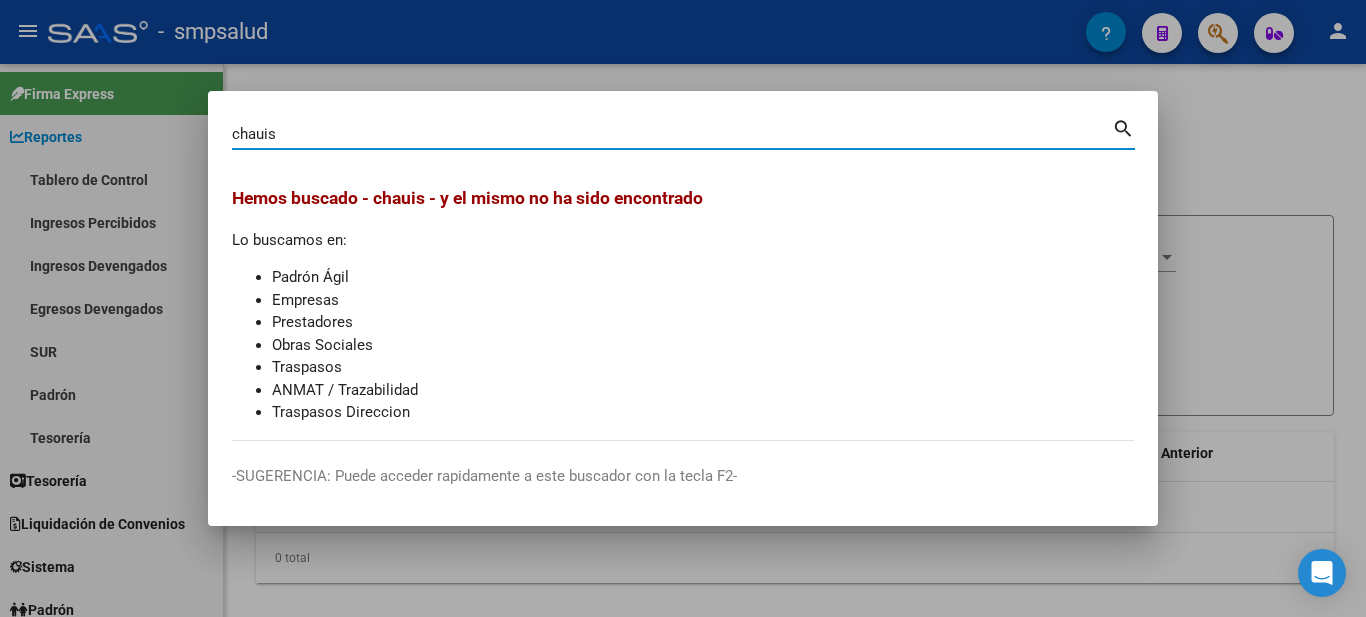 click on "chauis" at bounding box center (672, 134) 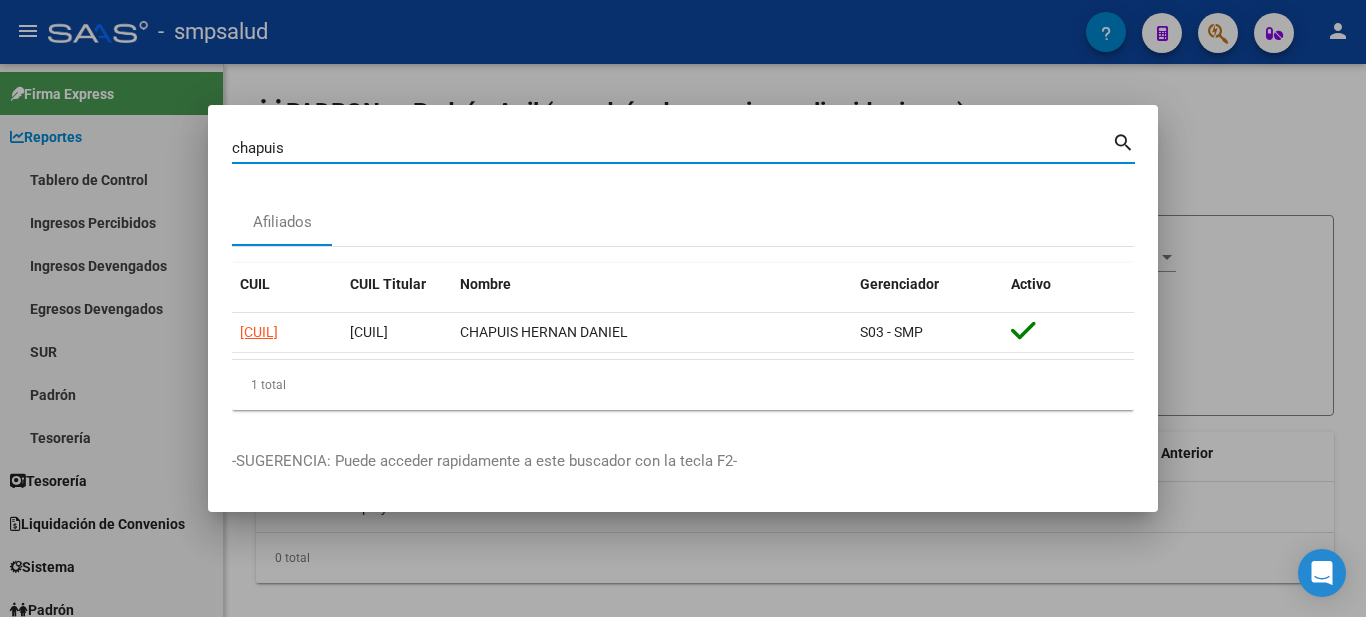click on "chapuis" at bounding box center [672, 148] 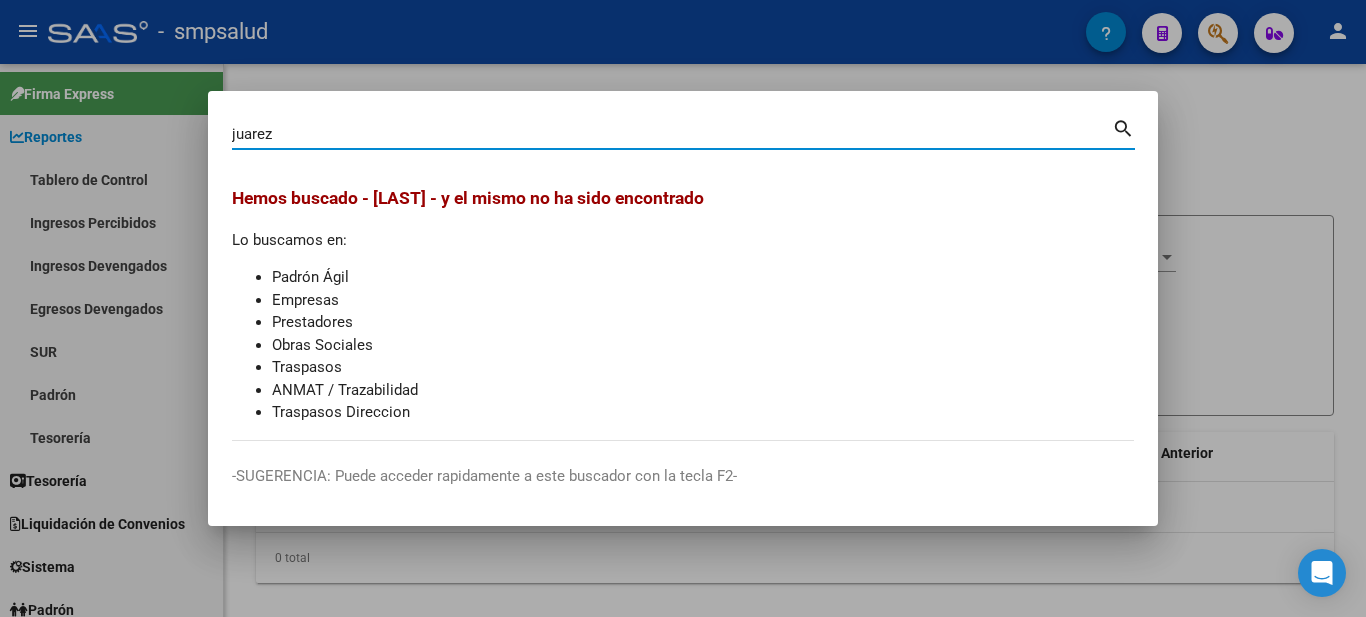 click on "juarez" at bounding box center [672, 134] 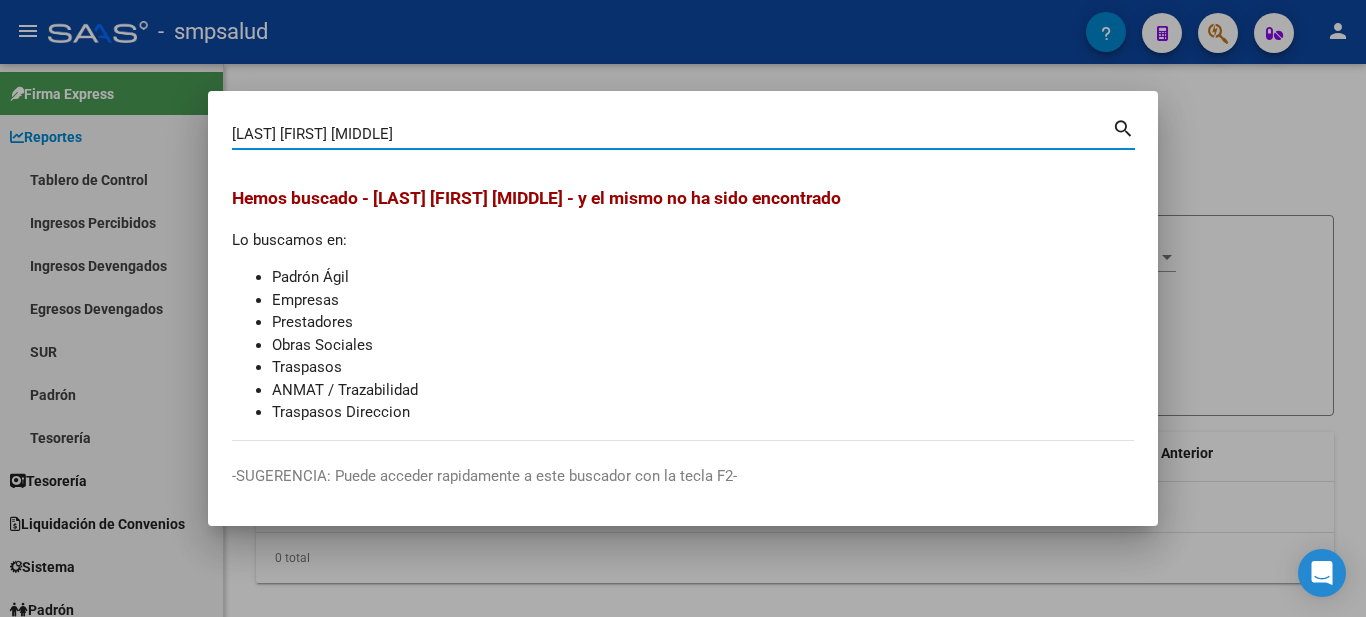 click on "[LAST] [FIRST] [MIDDLE] Buscar (apellido, dni, cuil, nro traspaso, cuit, obra social) search Hemos buscado - [LAST] [FIRST] [MIDDLE] - y el mismo no ha sido encontrado   Lo buscamos en:   Padrón Ágil Empresas Prestadores Obras Sociales Traspasos ANMAT / Trazabilidad Traspasos Dirección -SUGERENCIA: Puede acceder rapidamente a este buscador con la tecla F2-" at bounding box center [683, 309] 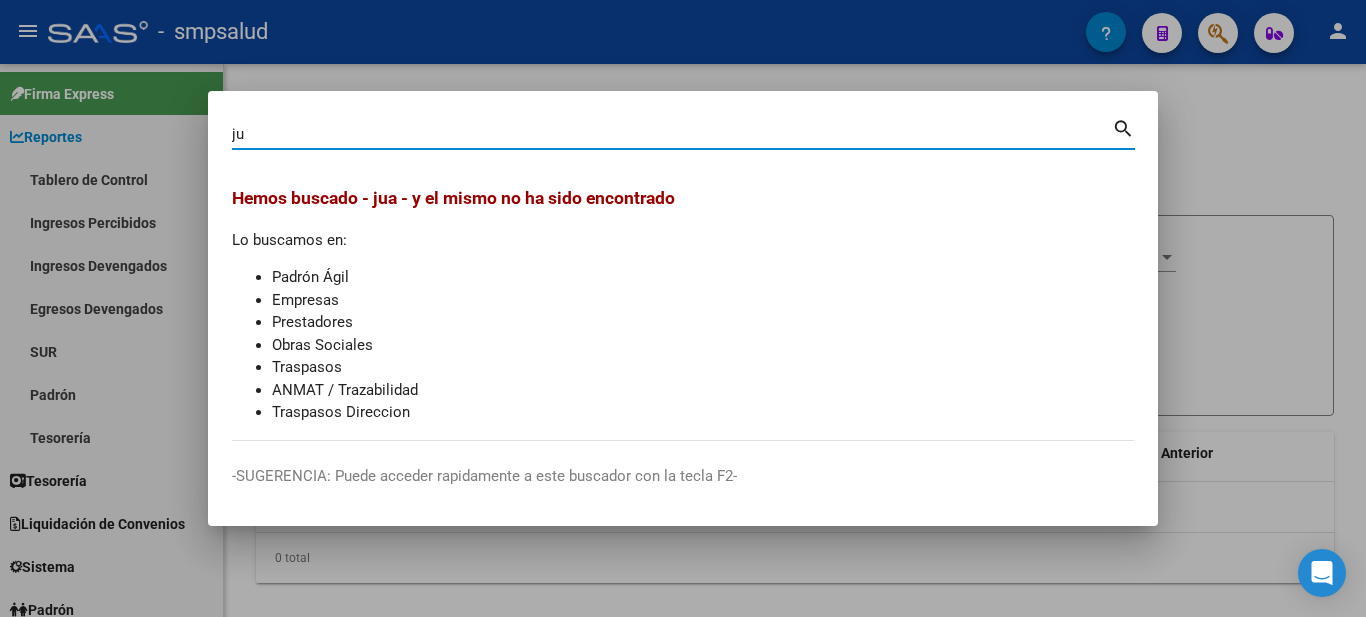 type on "j" 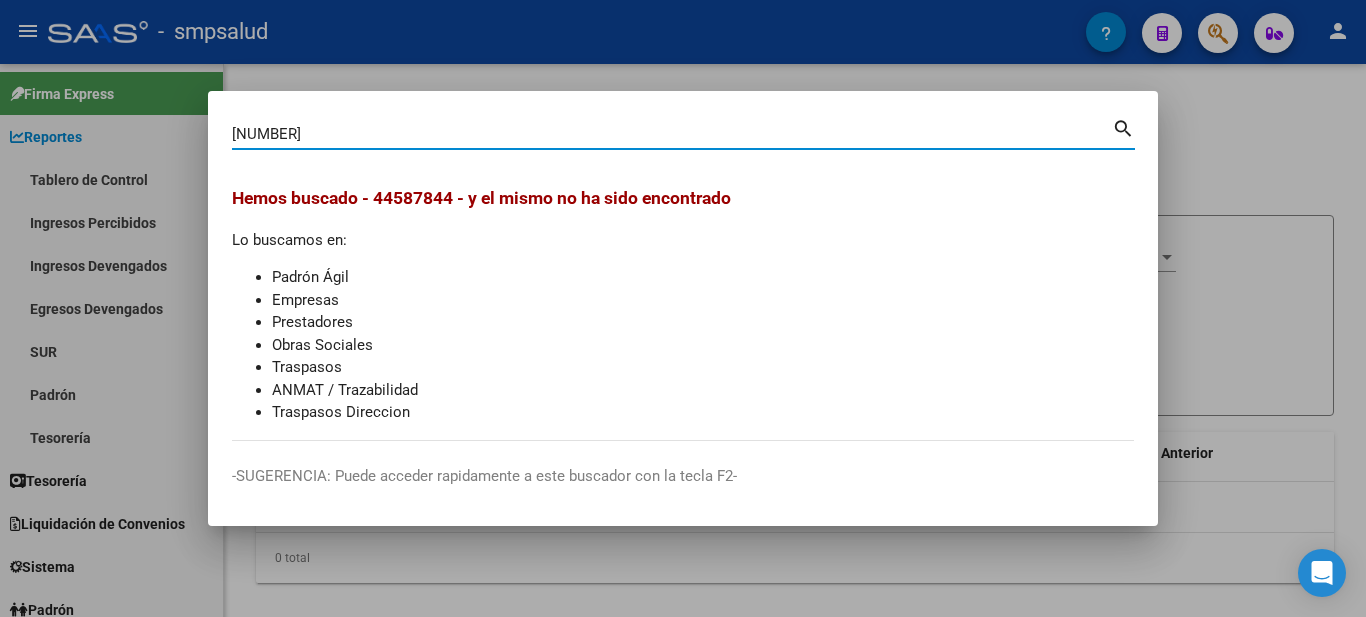 type on "[NUMBER]" 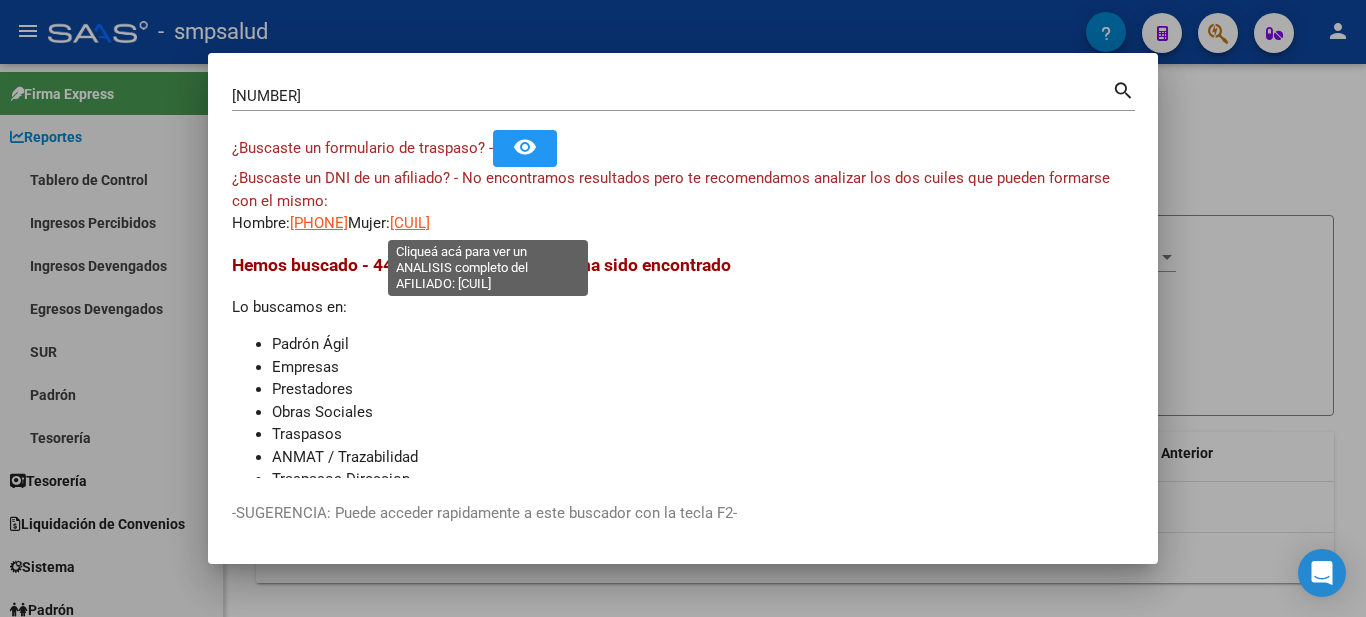 click on "[CUIL]" at bounding box center [410, 223] 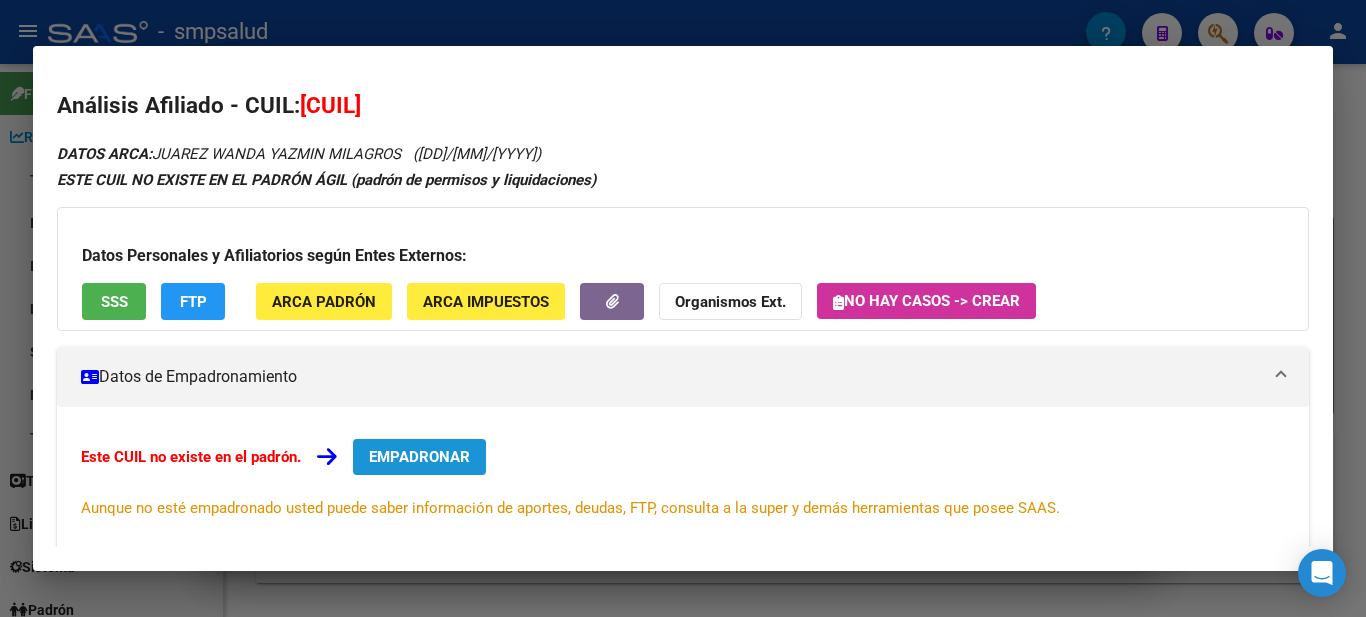 click on "EMPADRONAR" at bounding box center [419, 457] 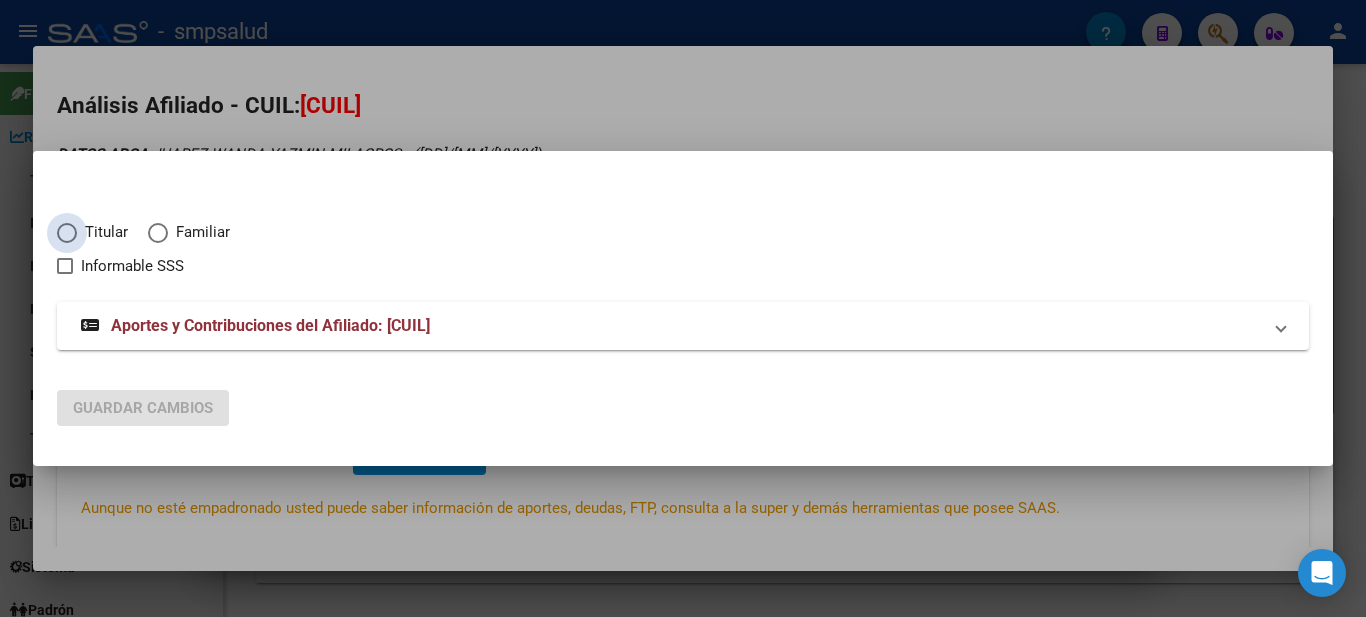 click on "Titular" at bounding box center [102, 232] 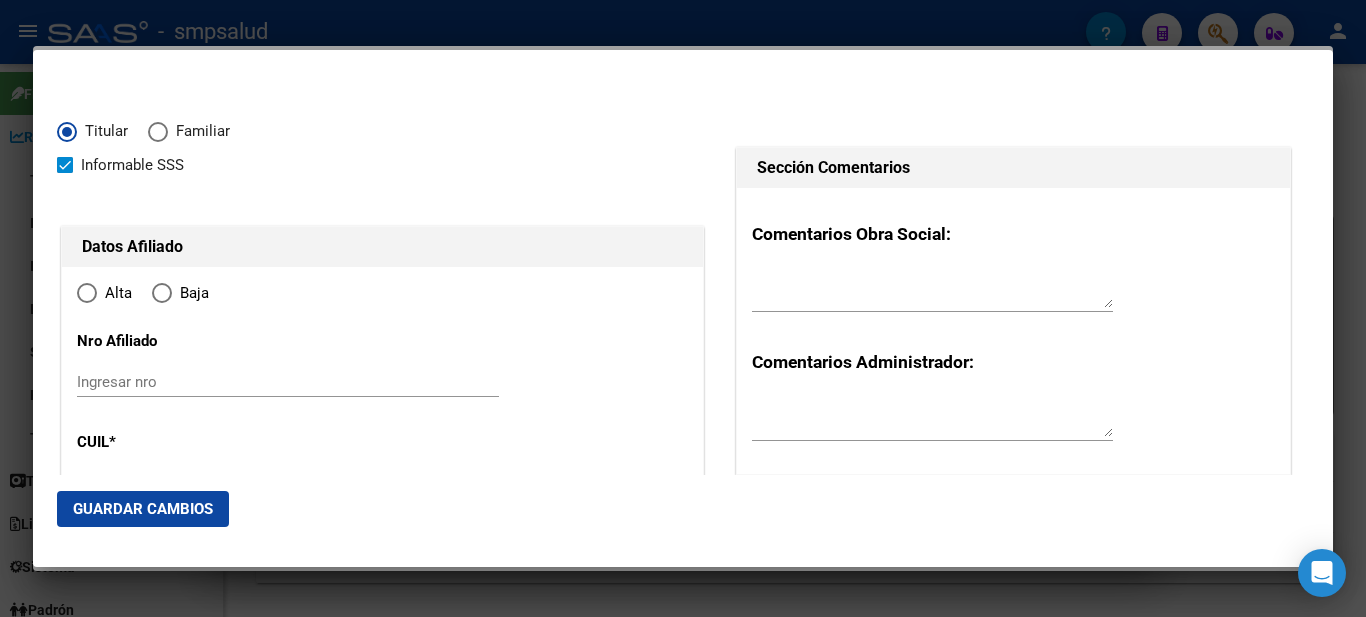type on "[PHONE]" 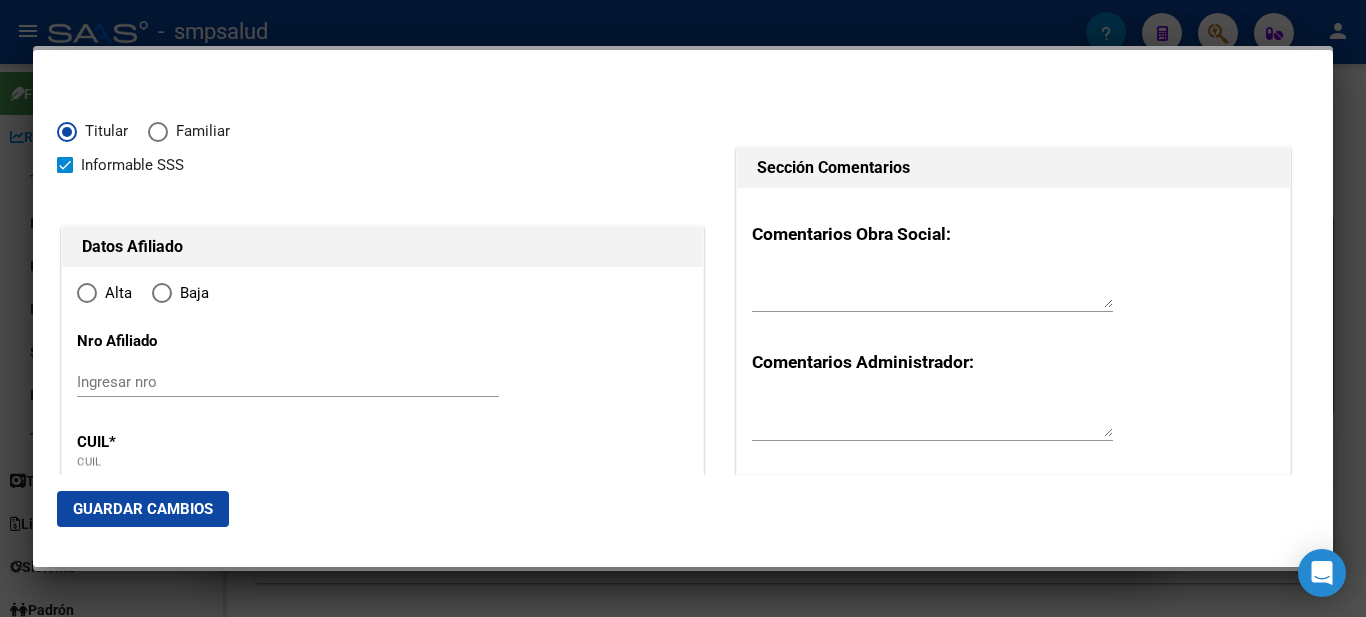 type on "[NUMBER]" 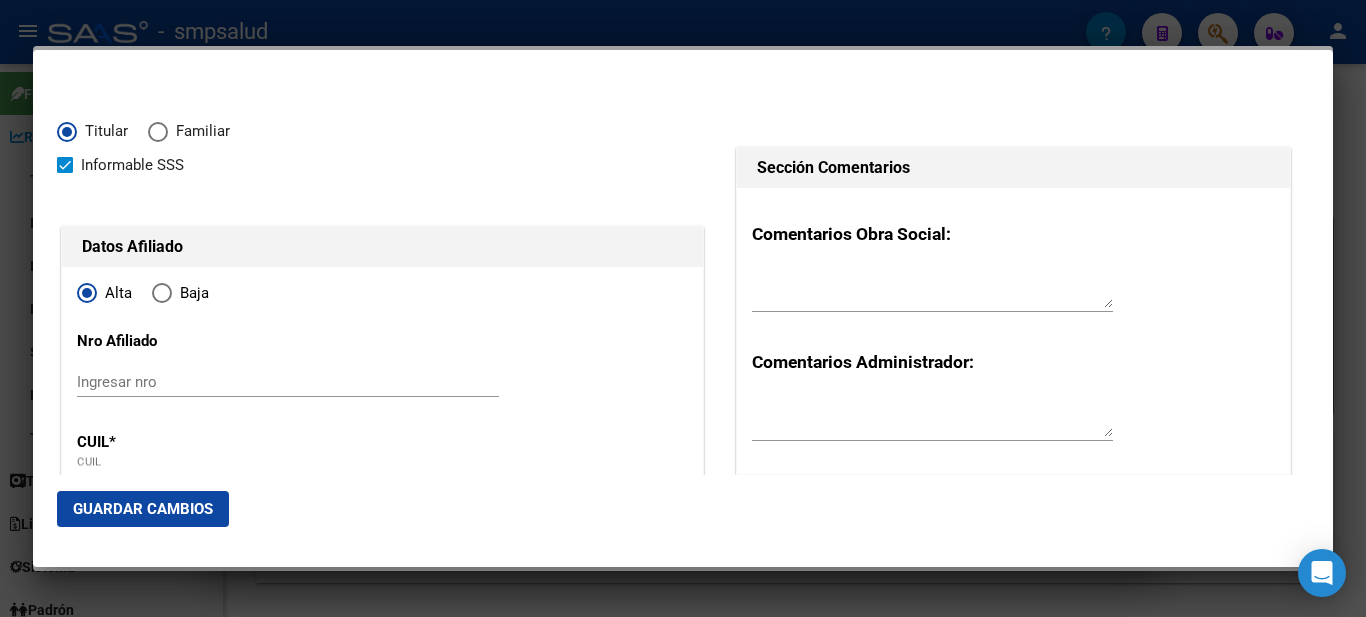 scroll, scrollTop: 300, scrollLeft: 0, axis: vertical 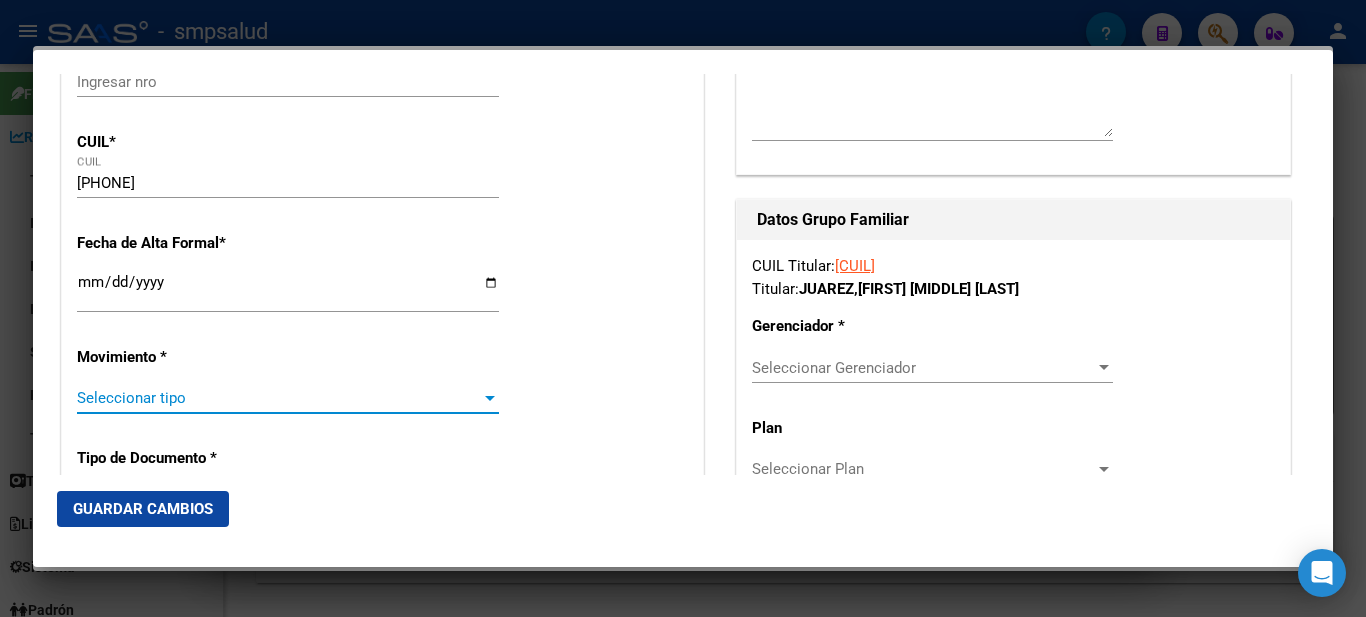 click on "Seleccionar tipo" at bounding box center (279, 398) 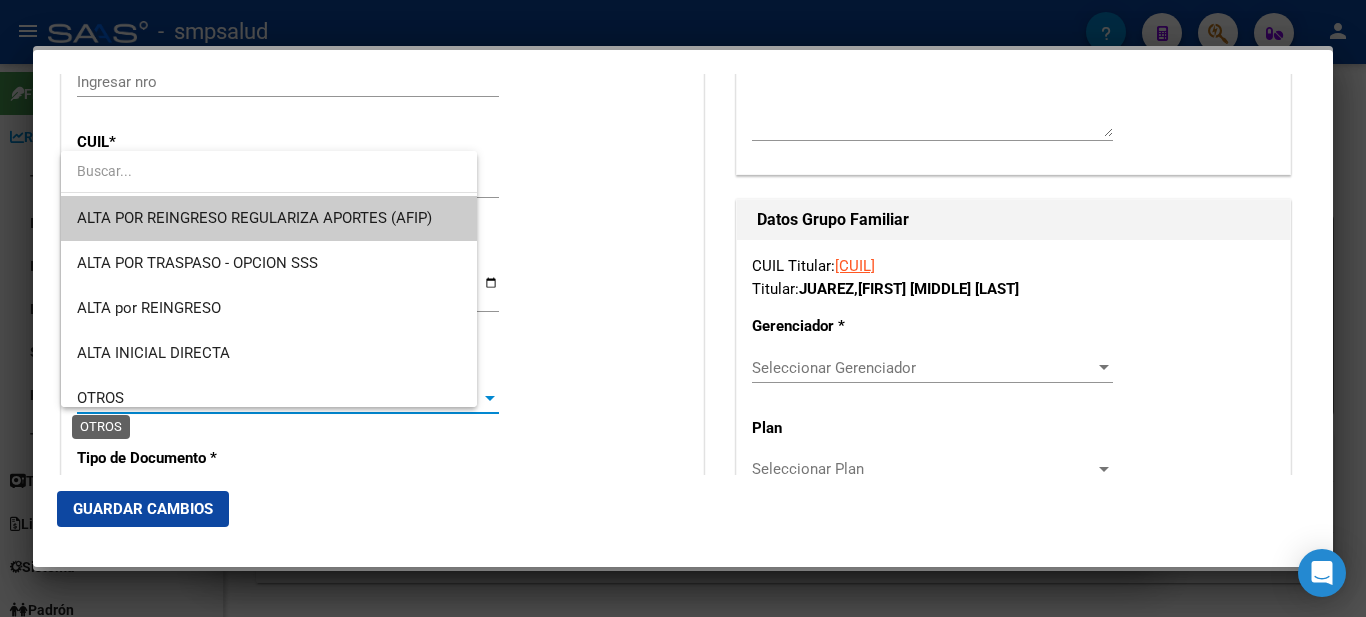 click on "OTROS" at bounding box center (100, 398) 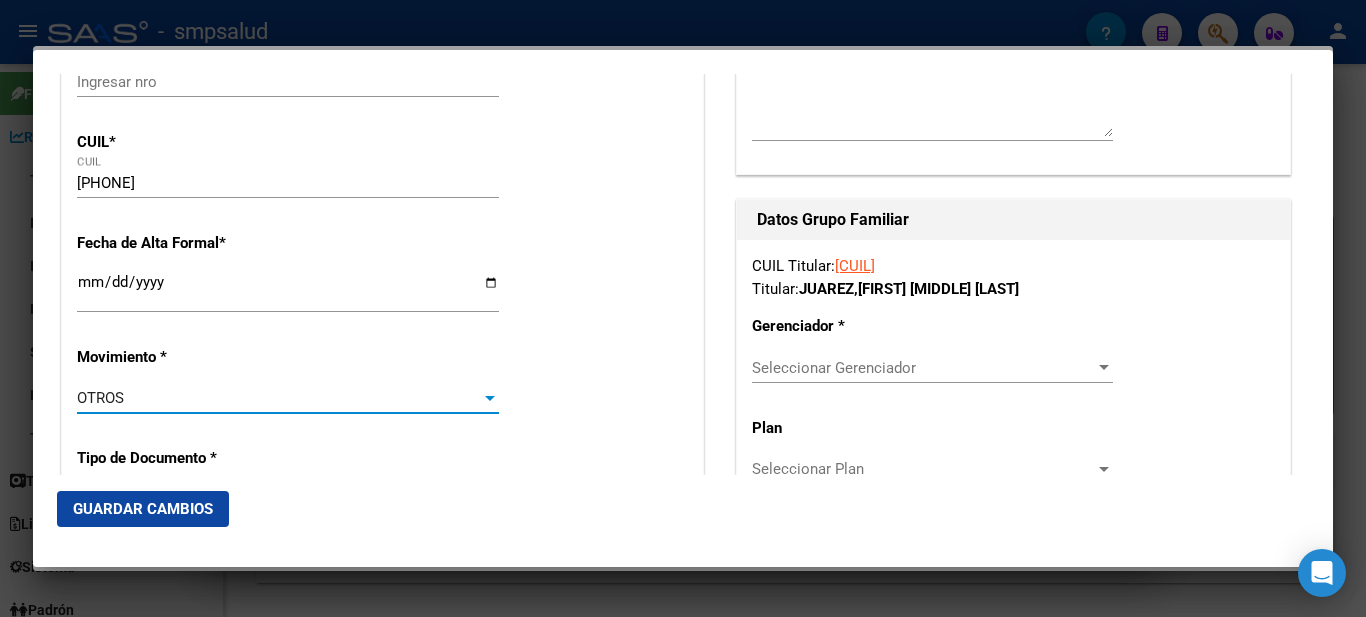click on "OTROS" at bounding box center (100, 398) 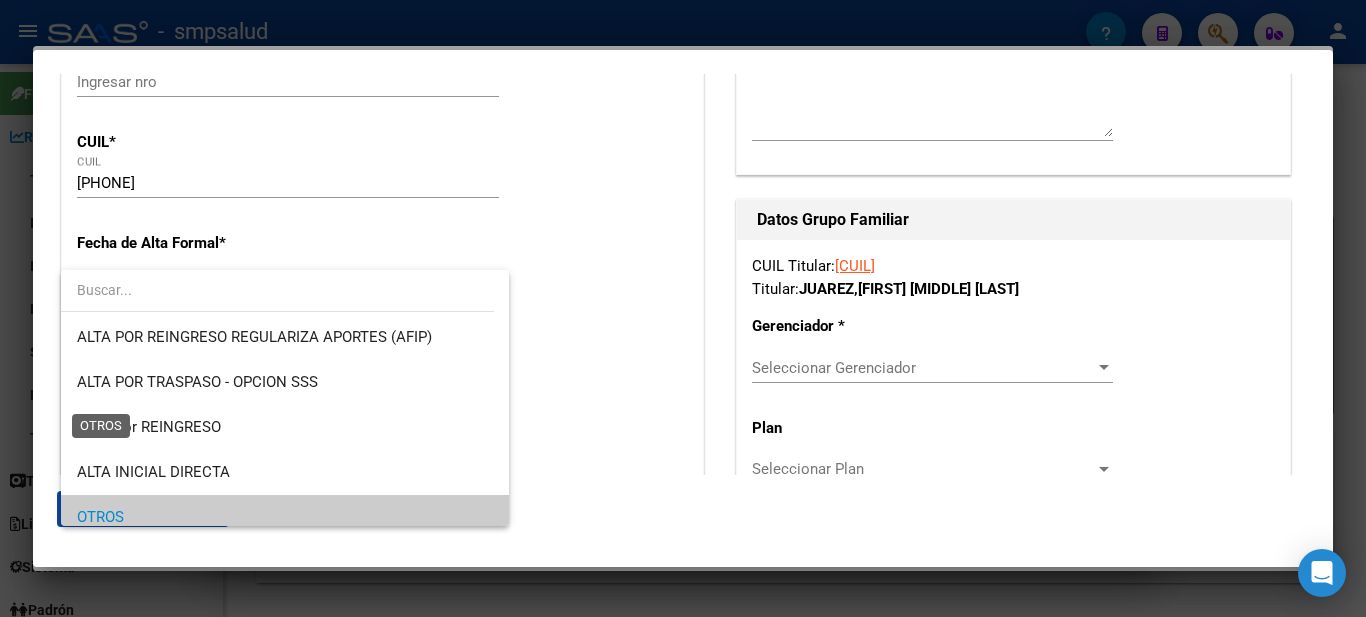 scroll, scrollTop: 120, scrollLeft: 0, axis: vertical 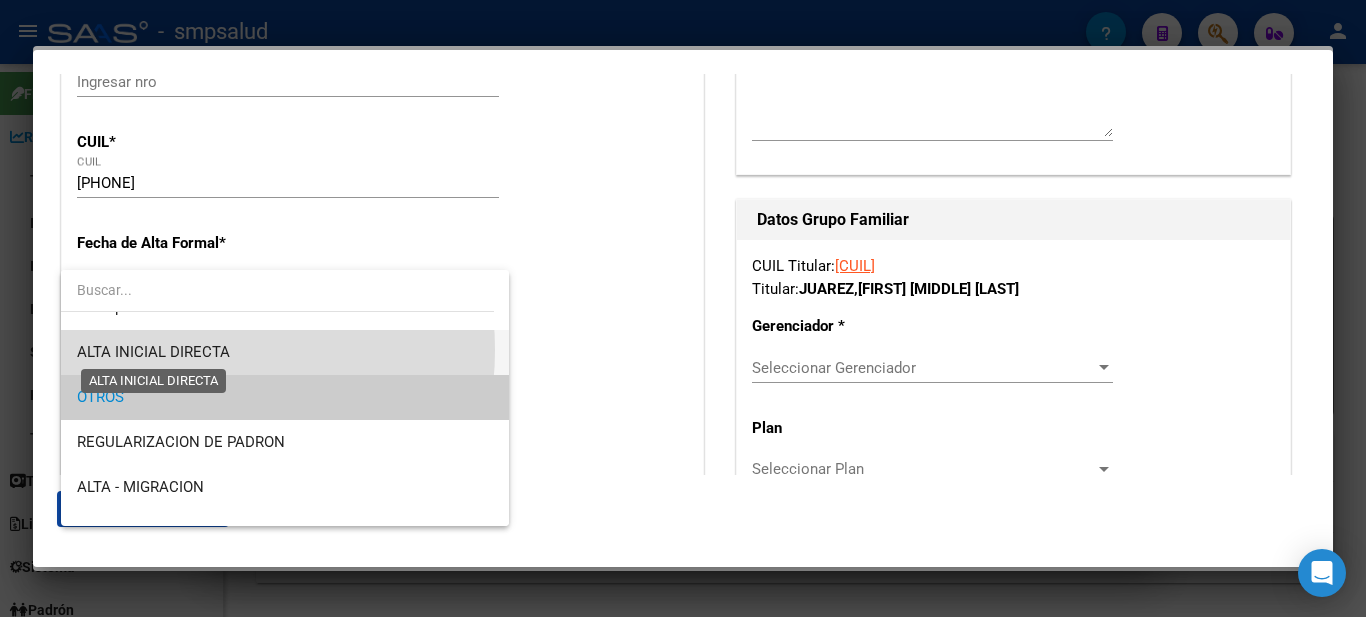 click on "ALTA INICIAL DIRECTA" at bounding box center (153, 352) 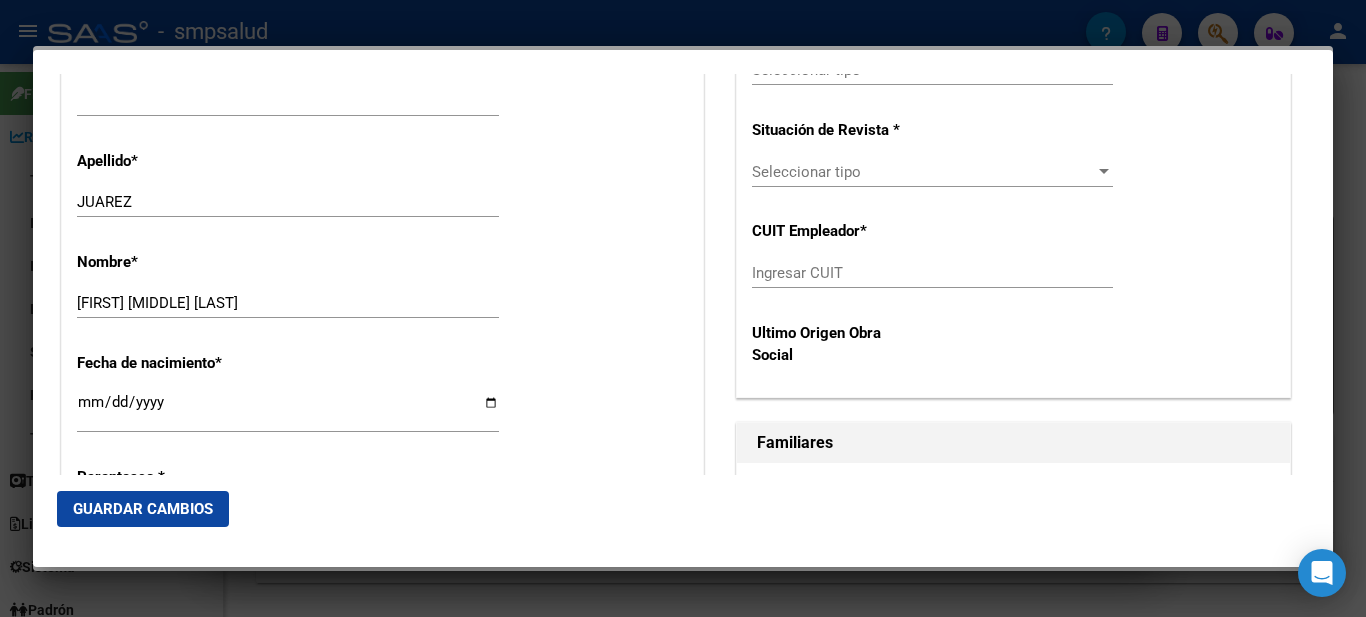scroll, scrollTop: 900, scrollLeft: 0, axis: vertical 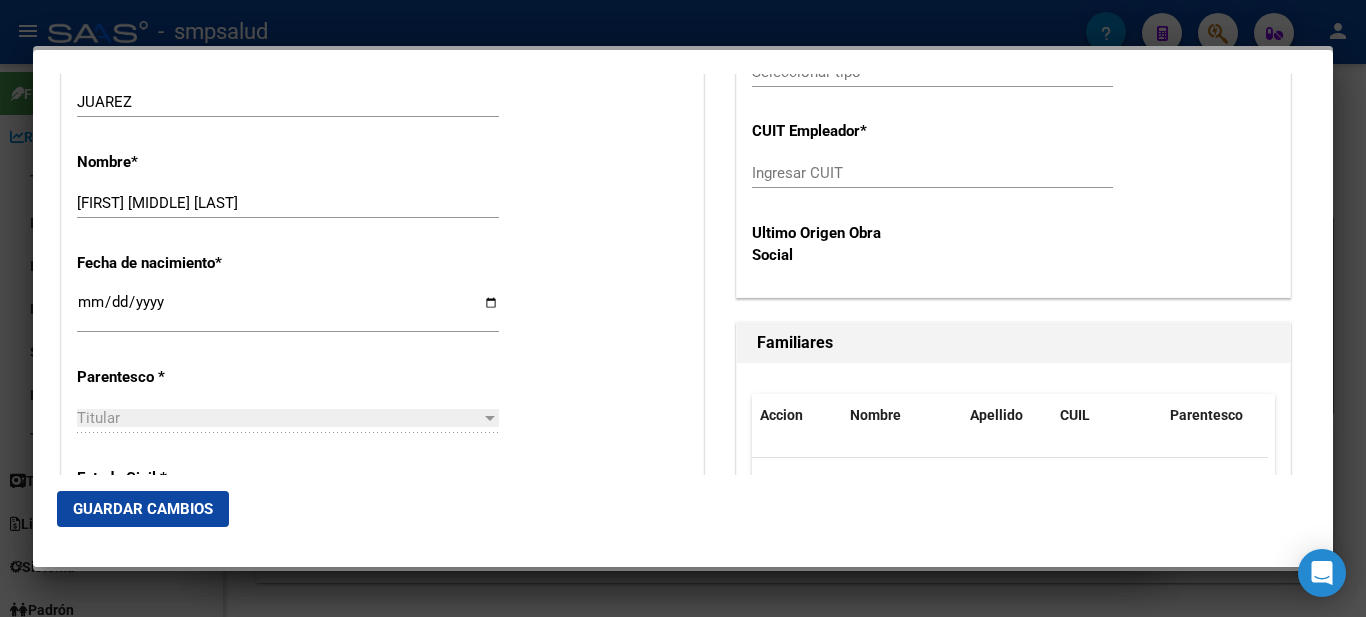 click on "Titular" at bounding box center (279, 418) 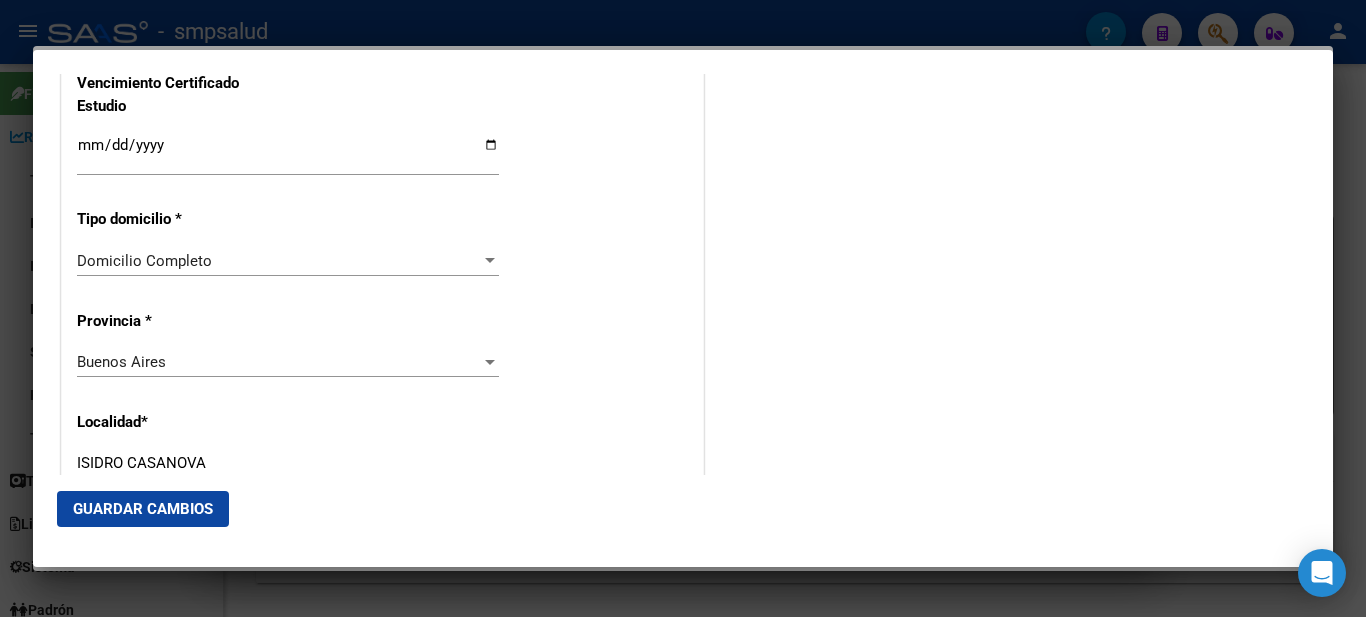 scroll, scrollTop: 2100, scrollLeft: 0, axis: vertical 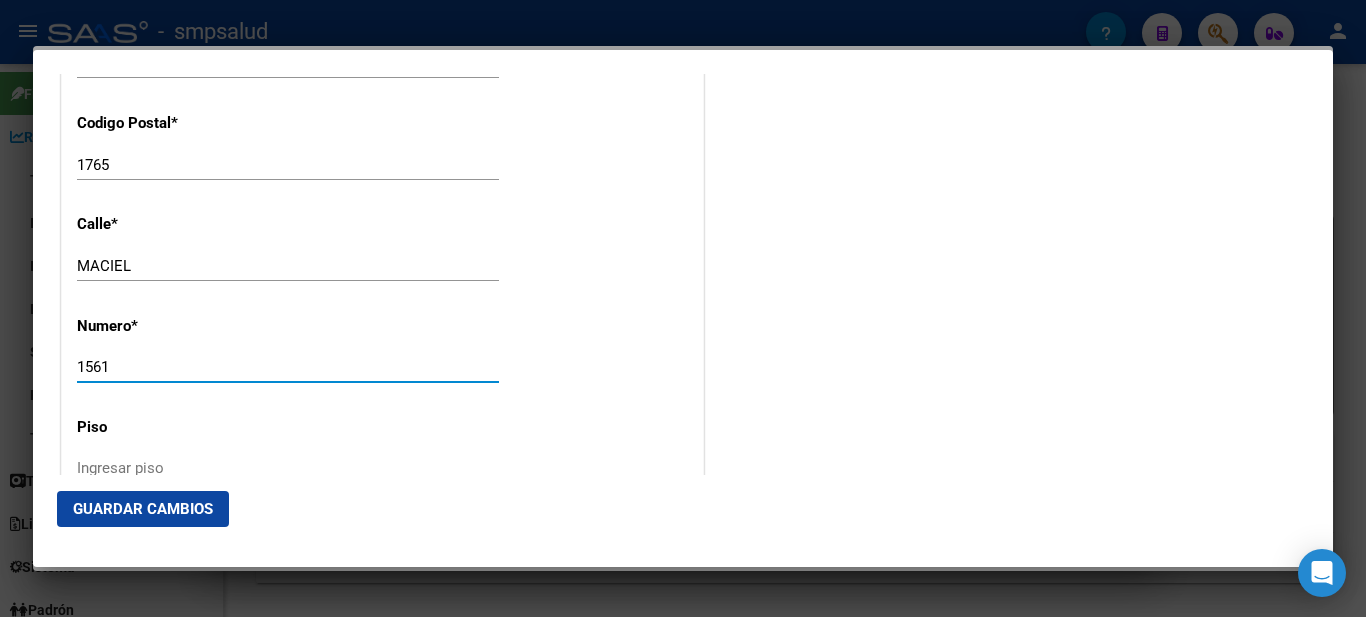 click on "1561" at bounding box center [288, 367] 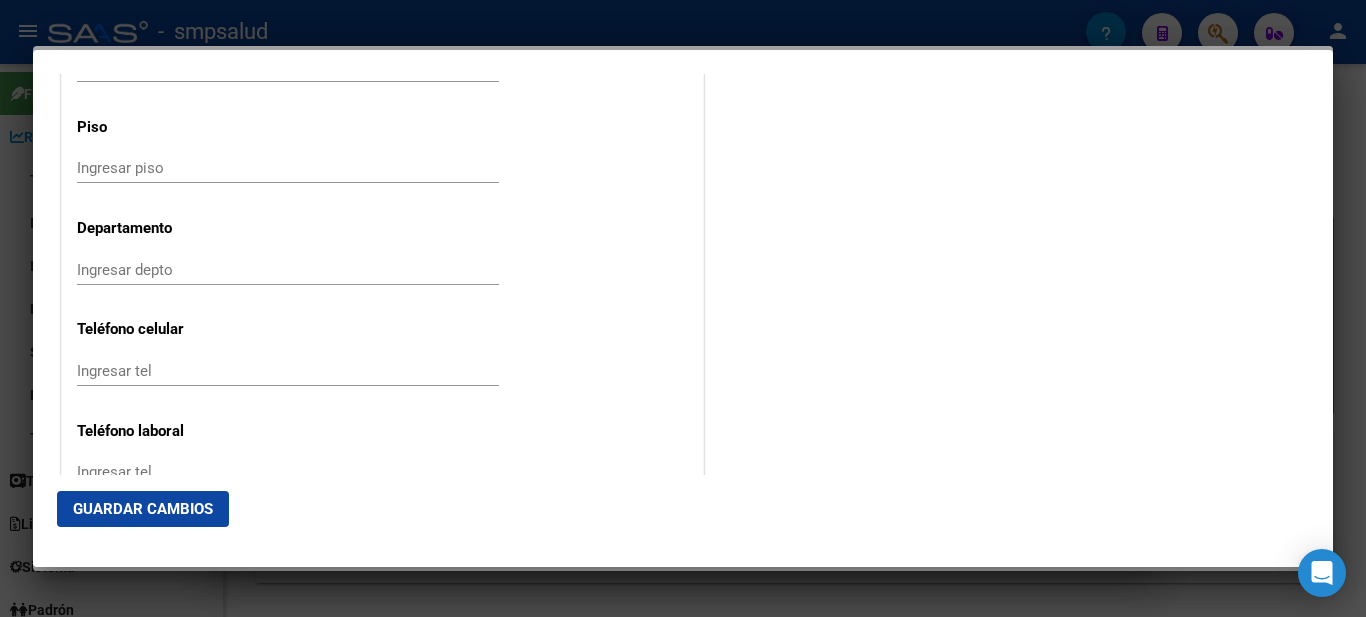 scroll, scrollTop: 2749, scrollLeft: 0, axis: vertical 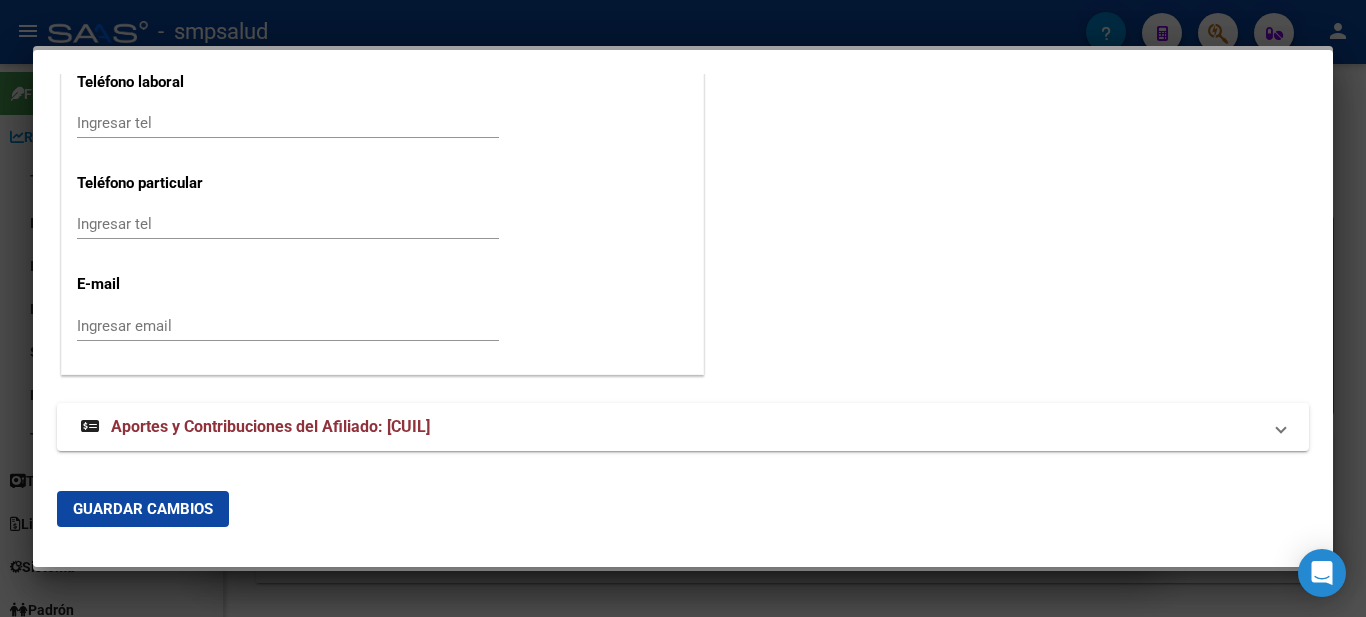 click on "Guardar Cambios" 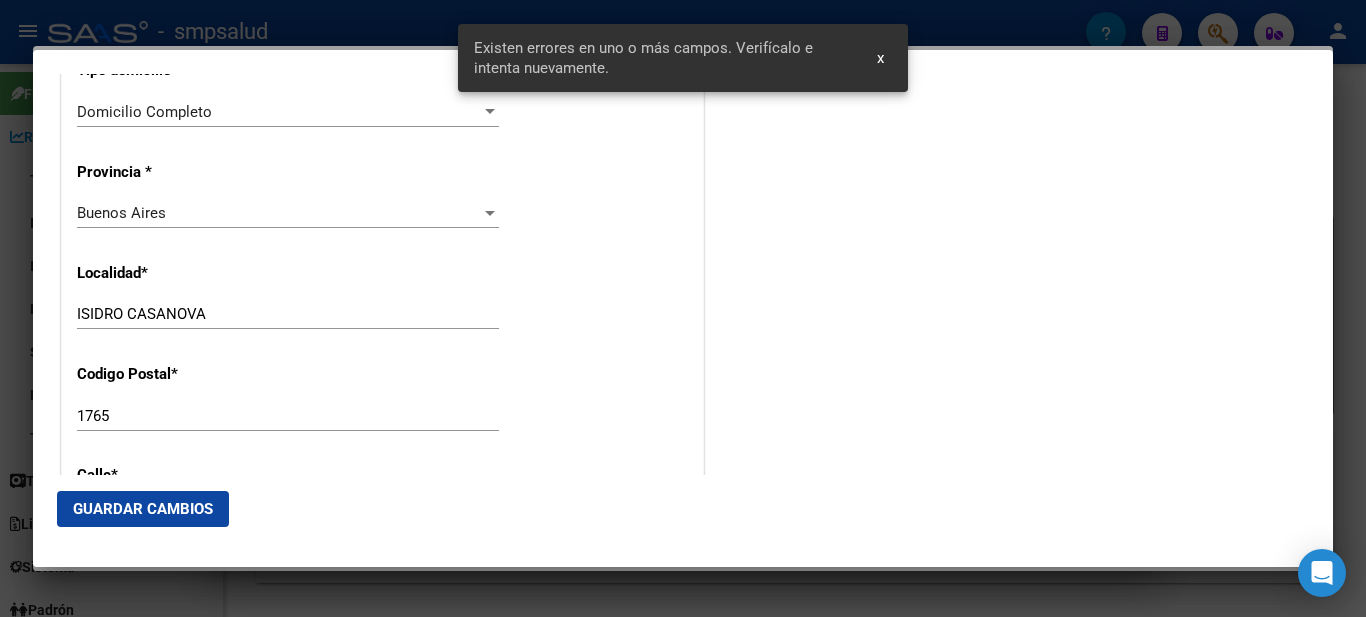 scroll, scrollTop: 1274, scrollLeft: 0, axis: vertical 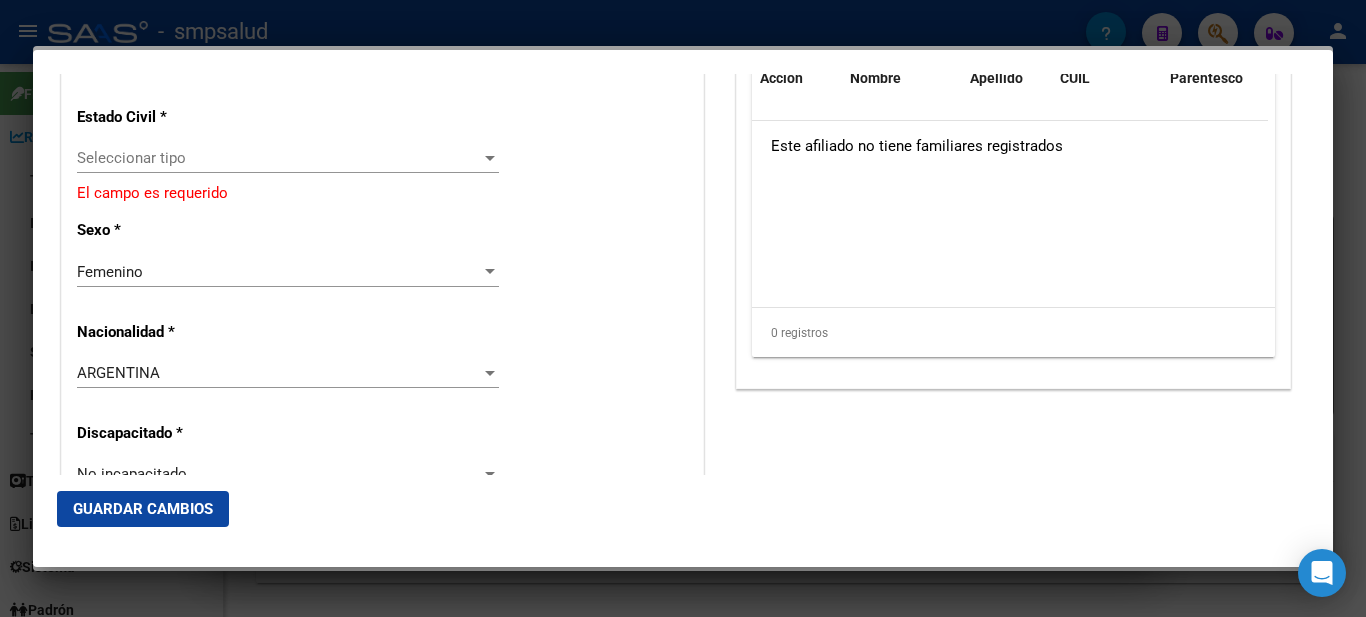 click on "Estado Civil * Seleccionar tipo Seleccionar tipo El campo es requerido" at bounding box center [382, 148] 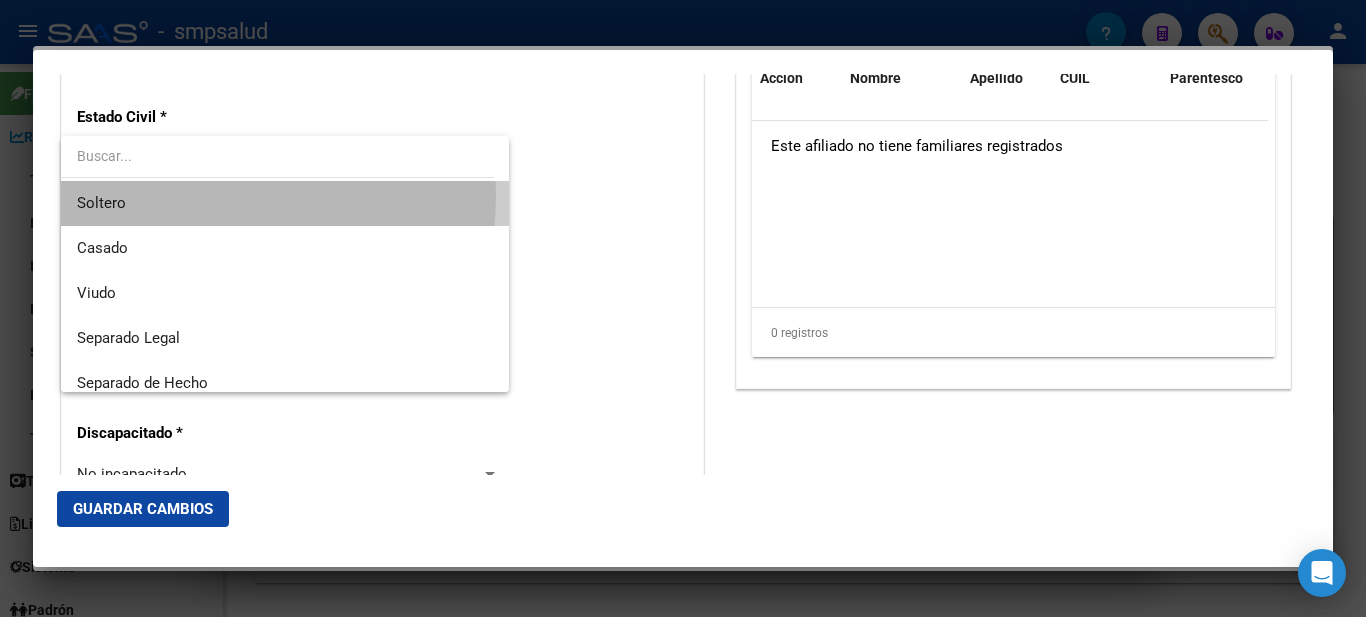click on "Soltero" at bounding box center (285, 203) 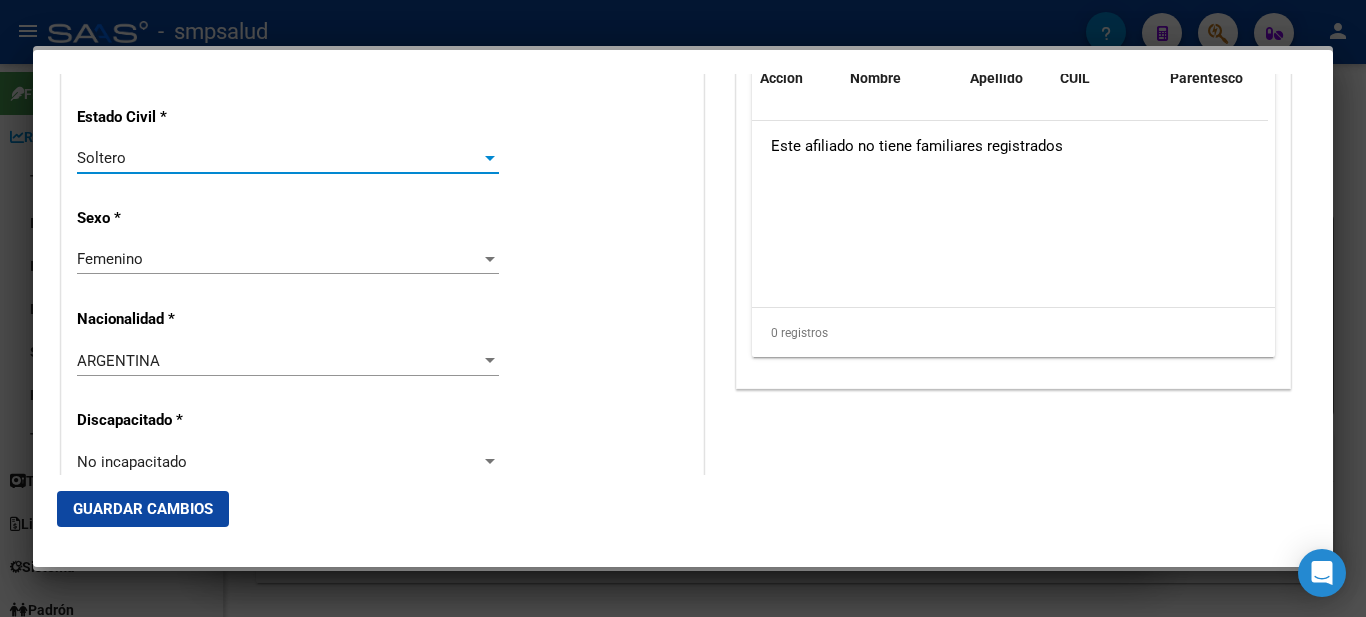 click on "Guardar Cambios" 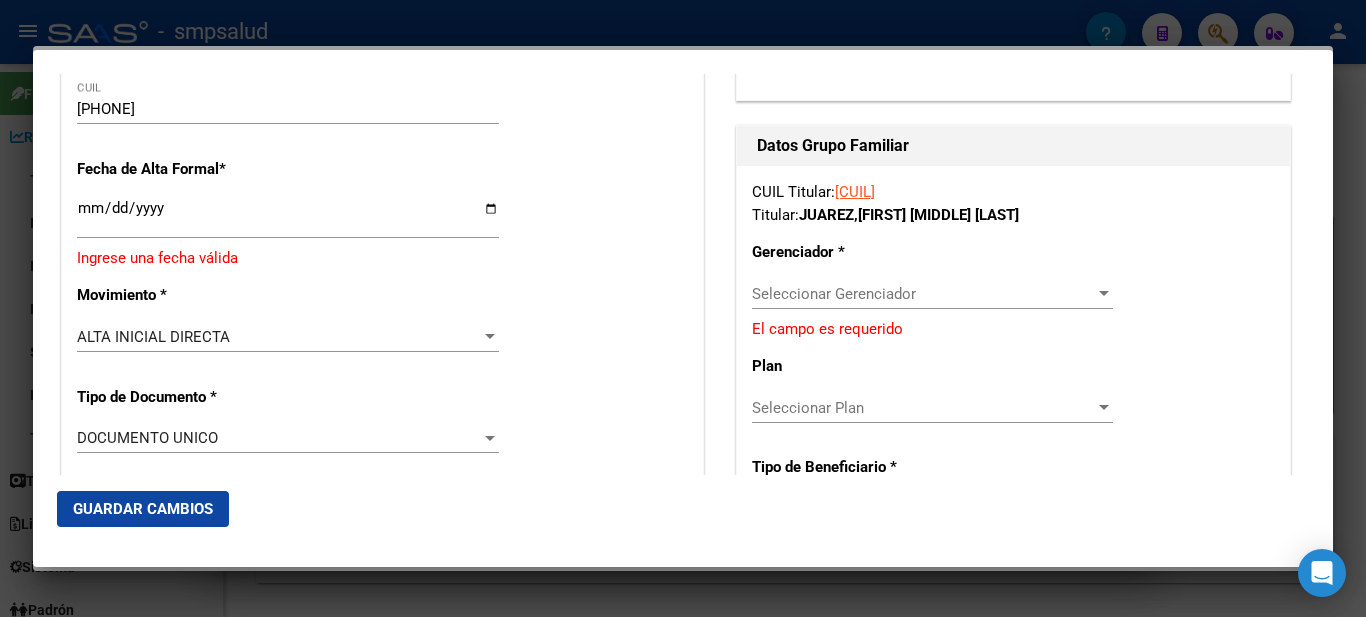 scroll, scrollTop: 274, scrollLeft: 0, axis: vertical 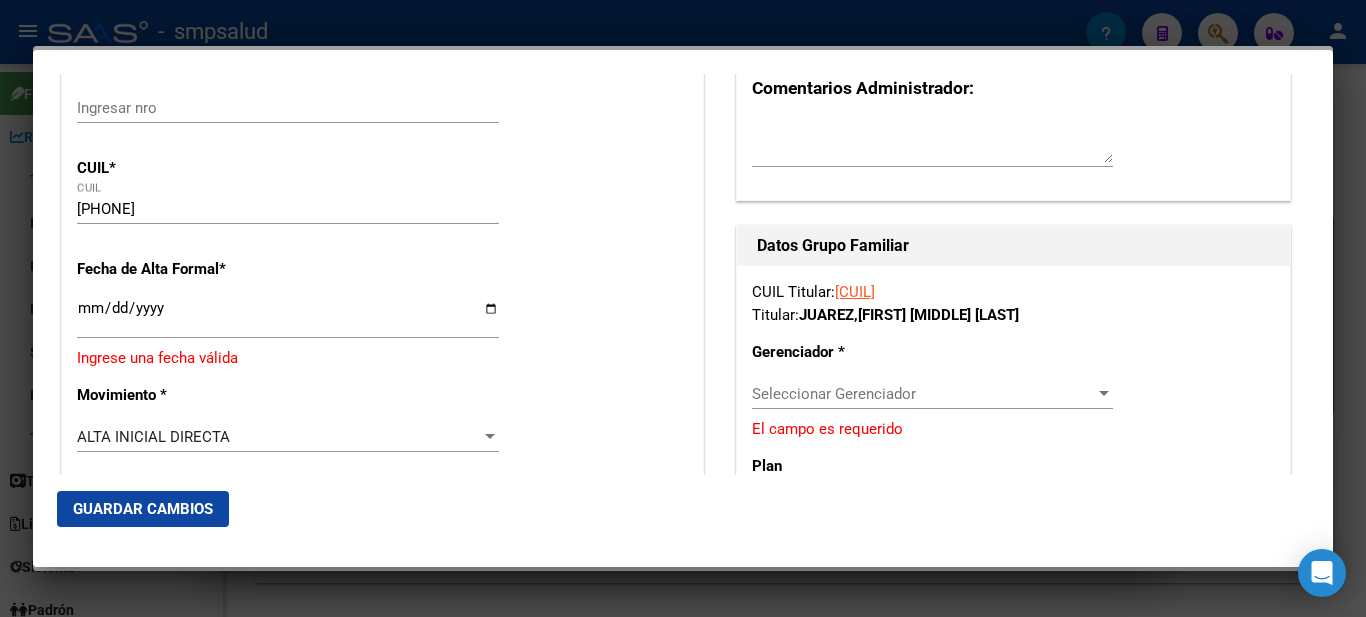 click at bounding box center [1104, 393] 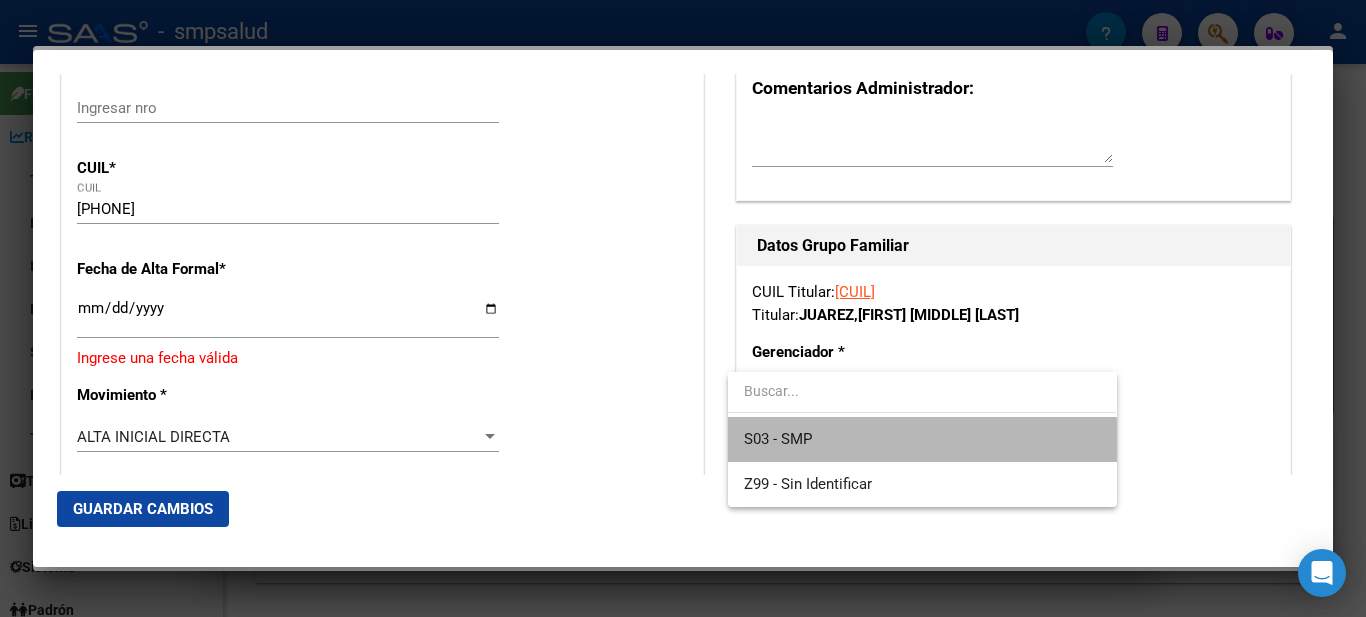 click on "S03 - SMP" at bounding box center [922, 439] 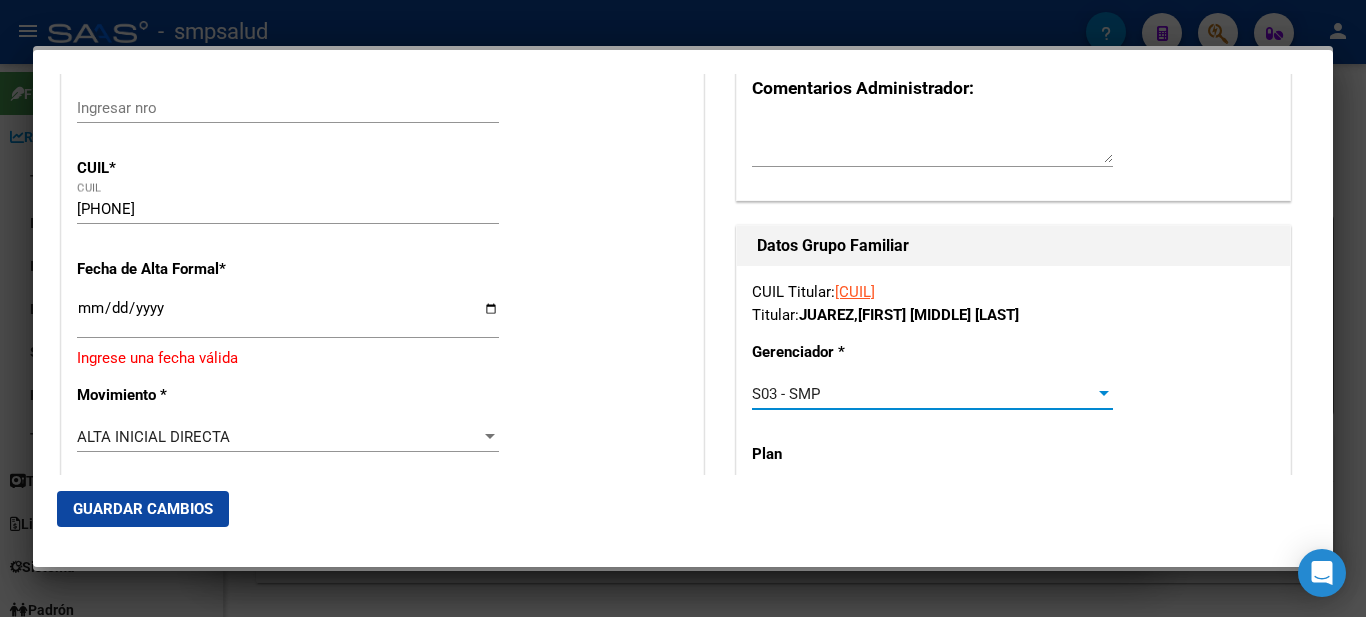 scroll, scrollTop: 474, scrollLeft: 0, axis: vertical 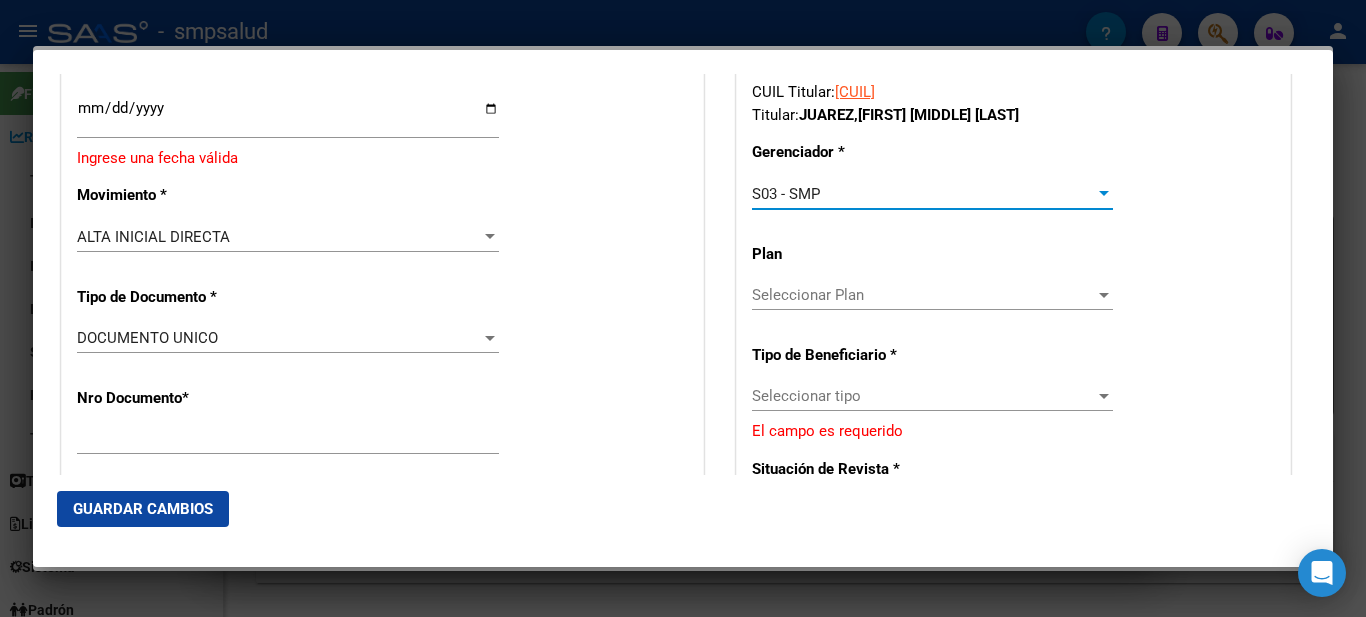 click on "Seleccionar Plan" at bounding box center [923, 295] 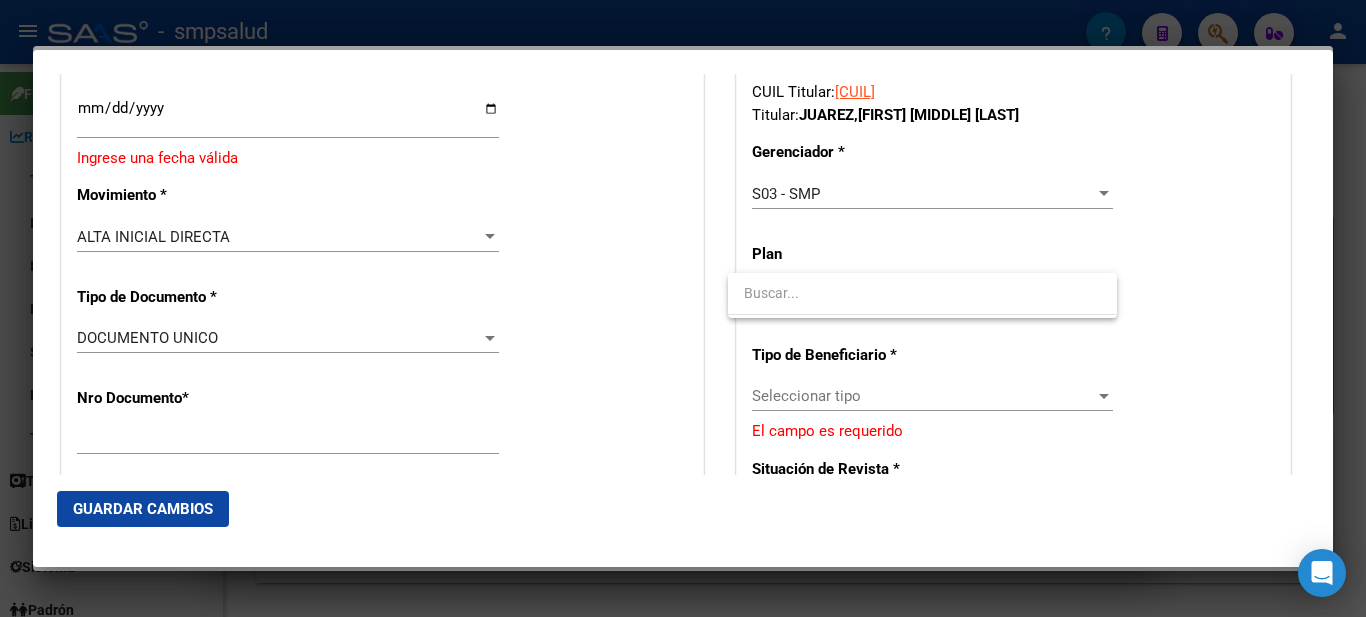 click at bounding box center (922, 293) 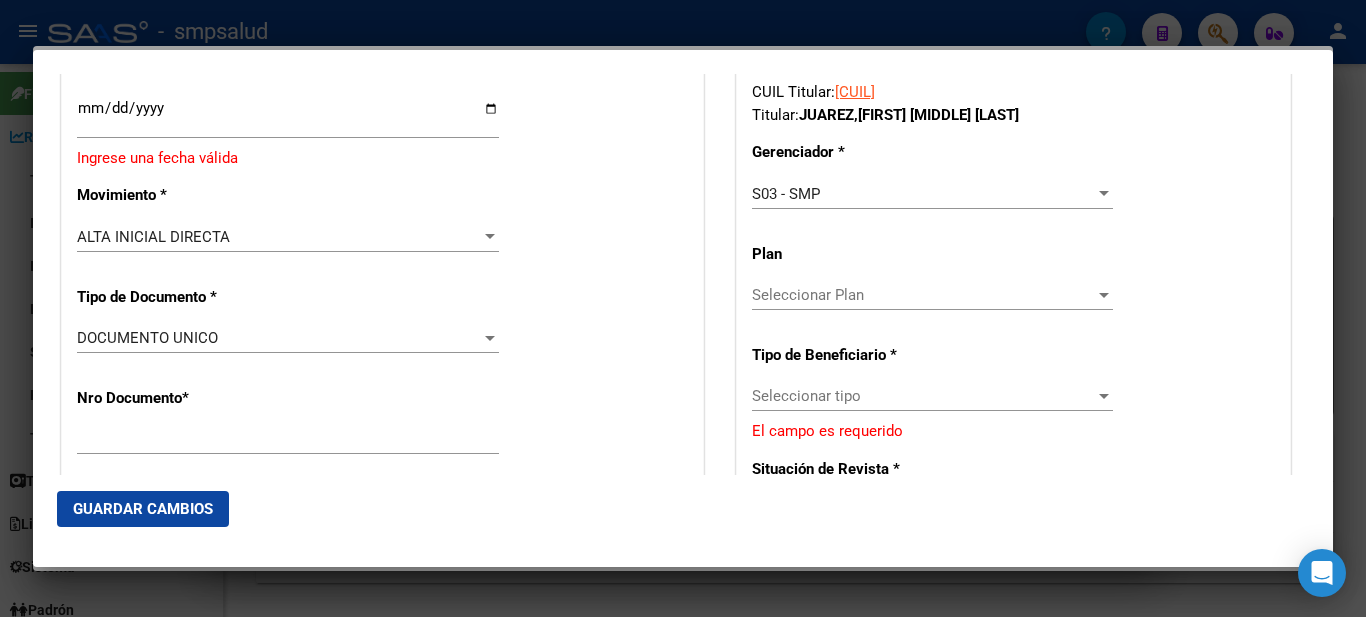 click on "CUIL Titular:   [CUIL]   Titular:   [LAST] ,   [FIRST] [MIDDLE] [LAST]   Gerenciador * S03 - SMP Seleccionar Gerenciador   Plan   Seleccionar Plan Seleccionar Plan   Tipo de Beneficiario * Seleccionar tipo Seleccionar tipo El campo es requerido   Situación de Revista * Seleccionar tipo Seleccionar tipo El campo es requerido CUIT Empleador   *   Ingresar CUIT   Ultimo Origen Obra Social" at bounding box center (1013, 406) 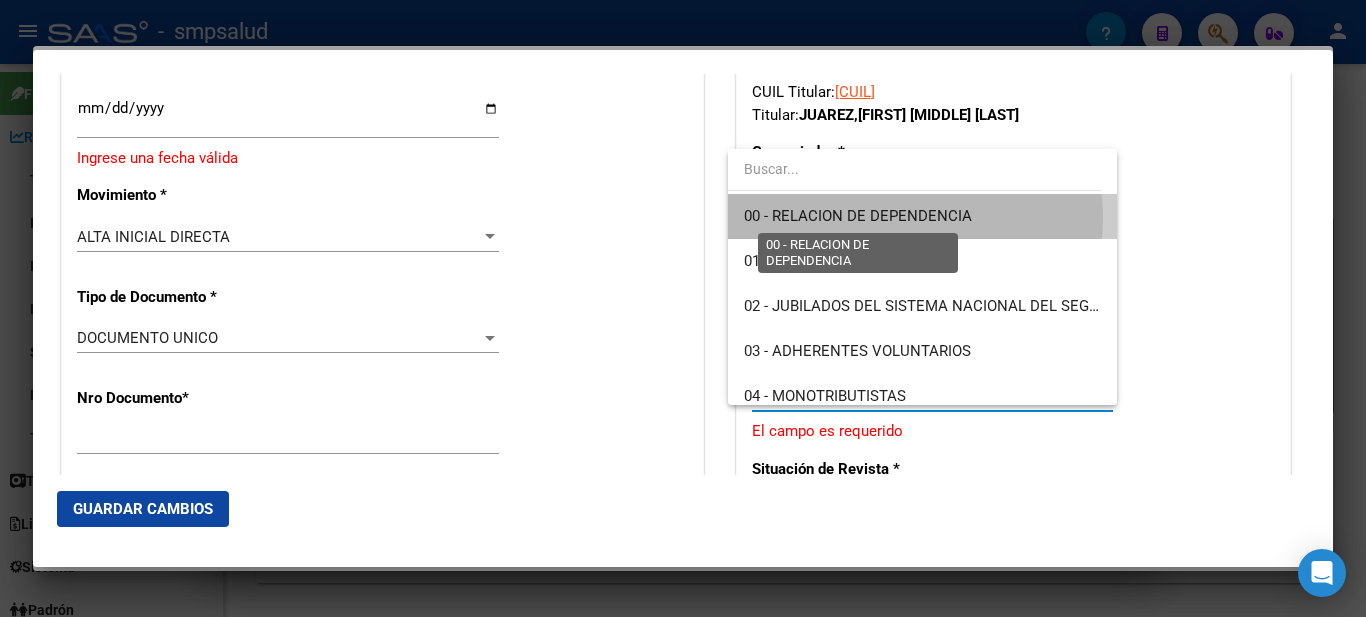 click on "00 - RELACION DE DEPENDENCIA" at bounding box center [858, 216] 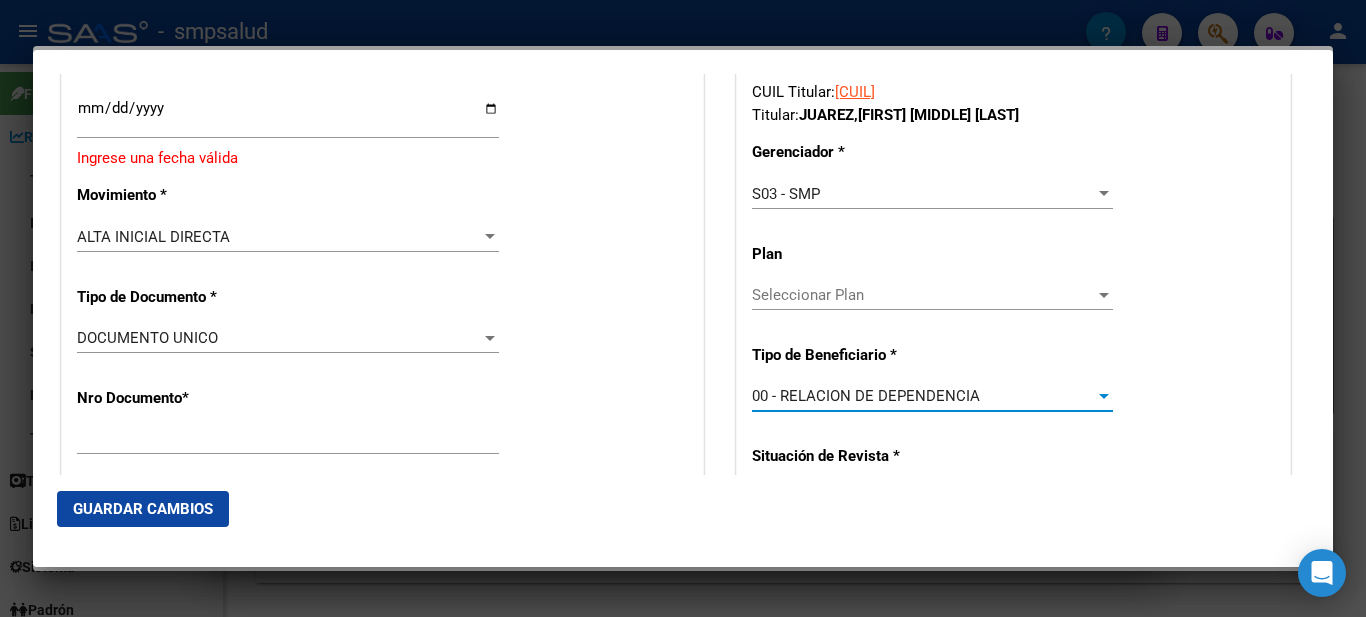 click on "Seleccionar Plan" at bounding box center [923, 295] 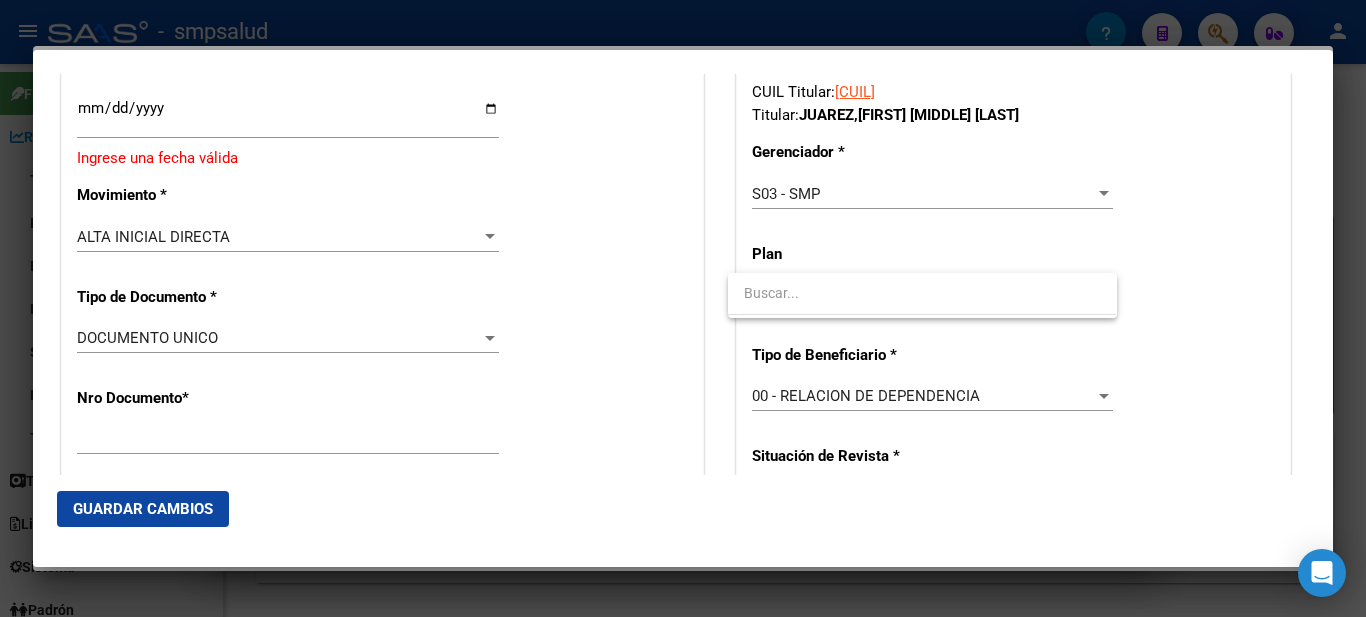 drag, startPoint x: 658, startPoint y: 230, endPoint x: 623, endPoint y: 218, distance: 37 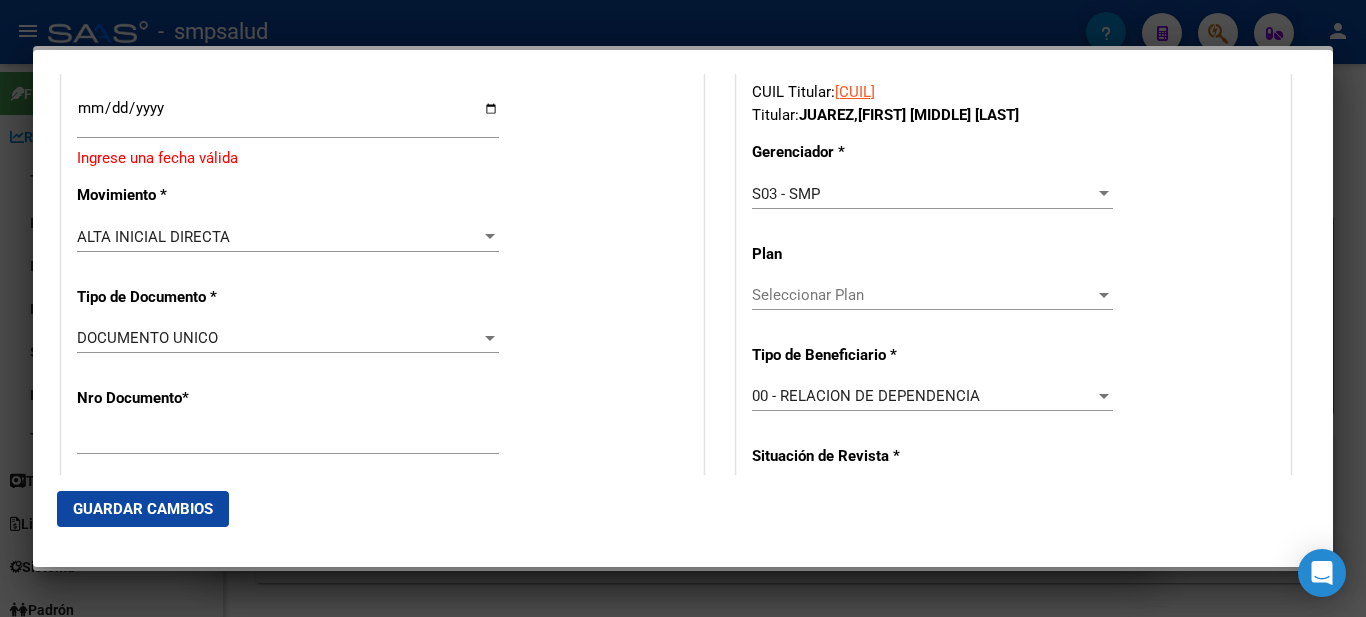 scroll, scrollTop: 274, scrollLeft: 0, axis: vertical 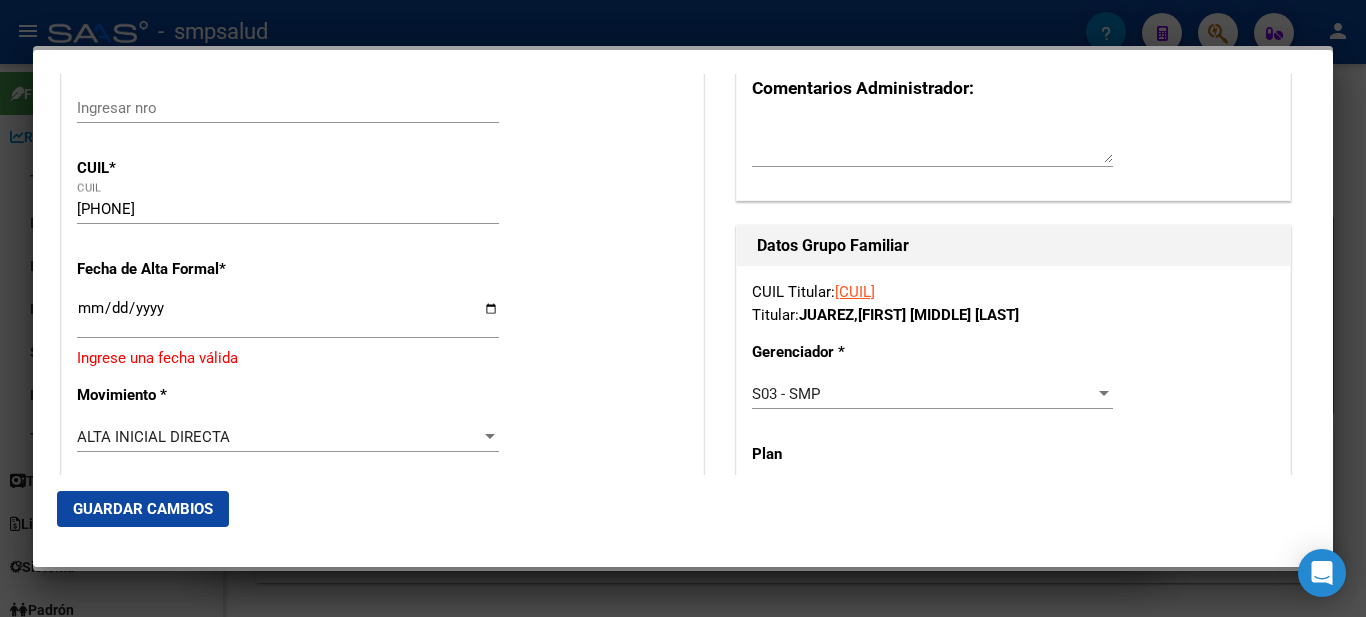 click on "Alta   Baja Nro Afiliado     Ingresar nro   CUIL   *   [SSN] CUIL   ARCA Padrón Fecha de Alta Formal   *   Ingresar fecha     Ingrese una fecha válida   Movimiento * ALTA INICIAL DIRECTA Seleccionar tipo   Tipo de Documento * DOCUMENTO UNICO Seleccionar tipo Nro Documento   *   [NUMBER] Ingresar nro   Apellido   *   [LAST] Ingresar apellido   Nombre   *   [FIRST] [MIDDLE] [LAST] Ingresar nombre   Fecha de nacimiento   *   [YYYY]-[MM]-[DD] Ingresar fecha     Parentesco * Titular Seleccionar parentesco   Estado Civil * Soltero Seleccionar tipo   Sexo * Femenino Seleccionar sexo   Nacionalidad * ARGENTINA Seleccionar tipo   Discapacitado * No incapacitado Seleccionar tipo Vencimiento Certificado Estudio     Ingresar fecha     Tipo domicilio * Domicilio Completo Seleccionar tipo domicilio   Provincia * Buenos Aires Seleccionar provincia Localidad   *   [CITY] Ingresar el nombre   Codigo Postal   *   [POSTAL_CODE] Ingresar el codigo   Calle   *   [STREET] Ingresar calle   Numero   *   [NUMBER] Ingresar nro   Piso       Ingresar piso   Departamento" at bounding box center (382, 1427) 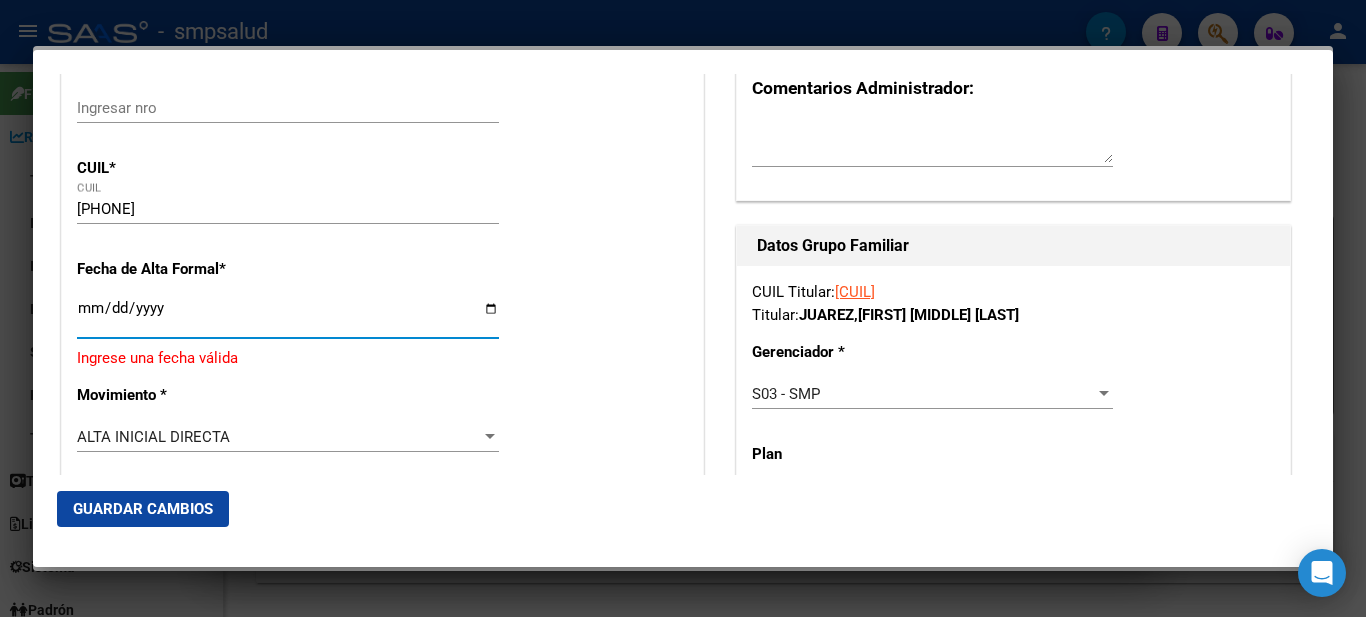 scroll, scrollTop: 474, scrollLeft: 0, axis: vertical 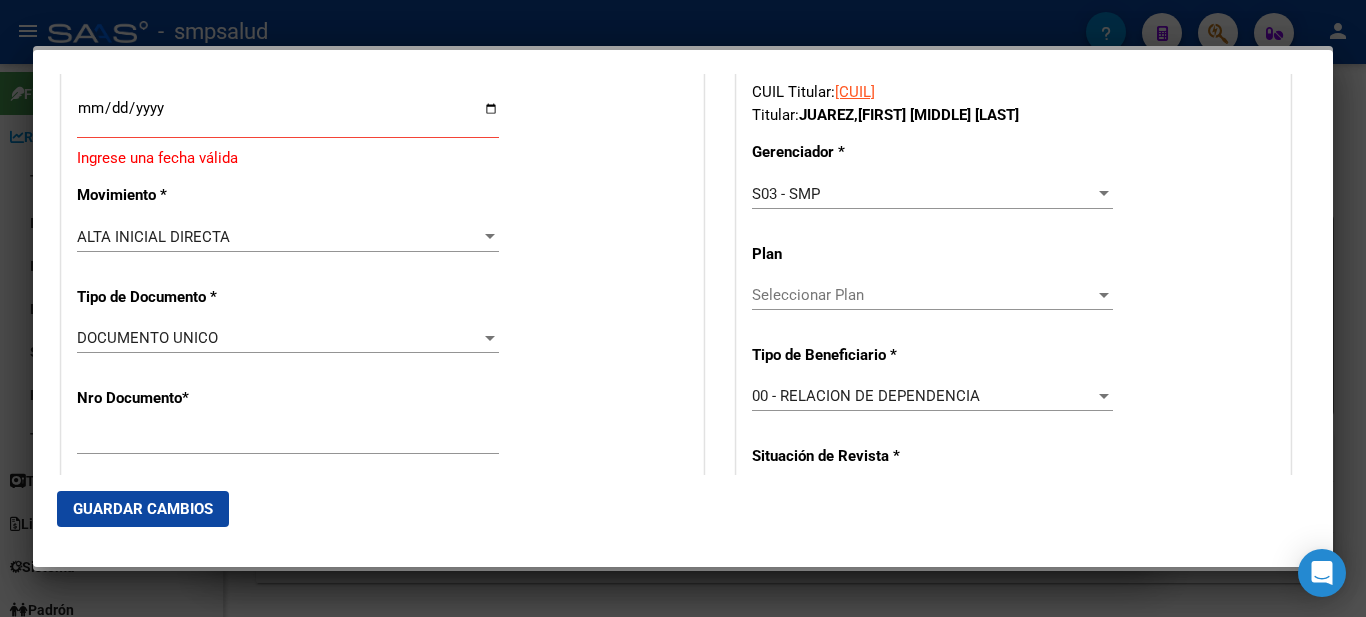 click on "CUIL Titular:   [CUIL]   Titular:   [LAST] ,   [FIRST] [MIDDLE] [LAST]   Gerenciador * S03 - SMP Seleccionar Gerenciador   Plan   Seleccionar Plan Seleccionar Plan   Tipo de Beneficiario * [NUMBER] - [TEXT] Seleccionar tipo   Situación de Revista * [NUMBER] - [TEXT] Seleccionar tipo CUIT Empleador   *   Ingresar CUIT   Ultimo Origen Obra Social" at bounding box center (1013, 394) 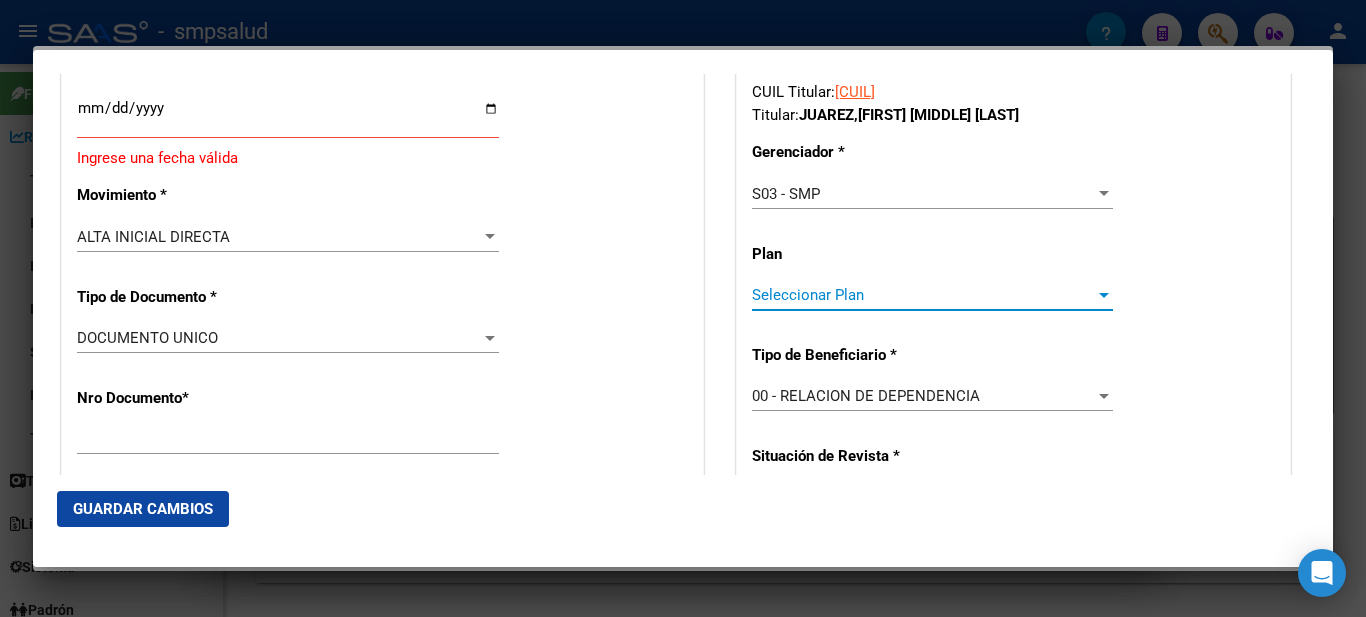 click on "Seleccionar Plan" at bounding box center [923, 295] 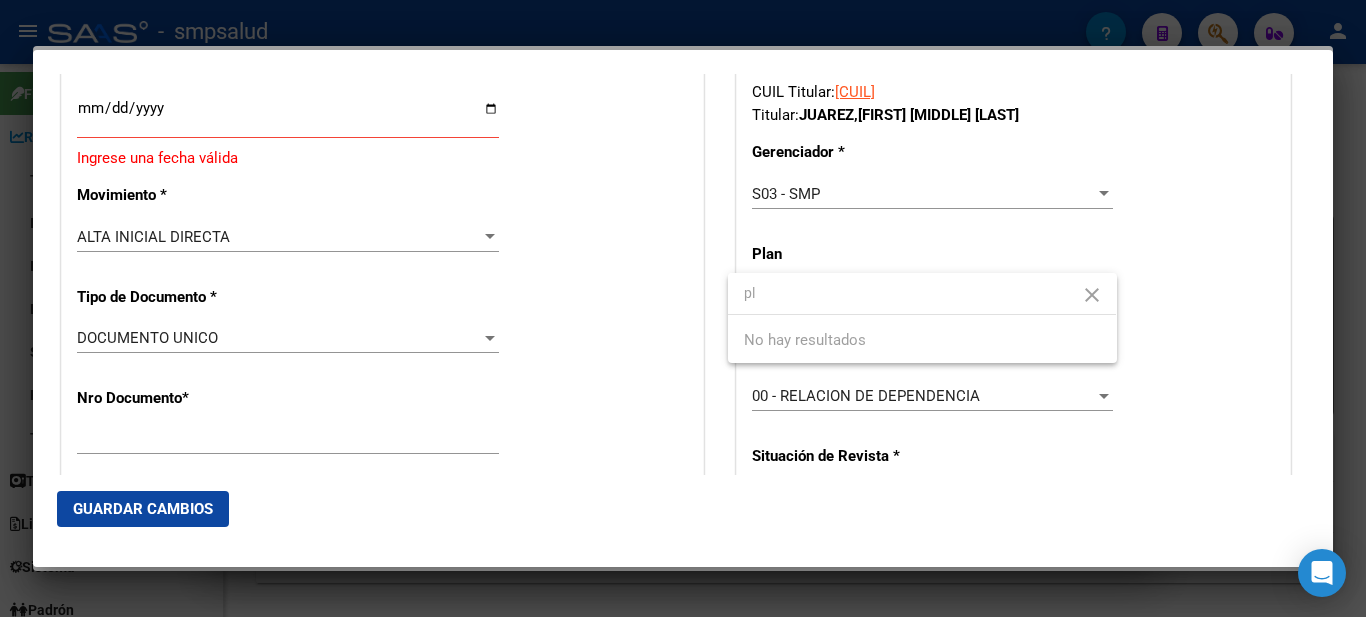 type on "p" 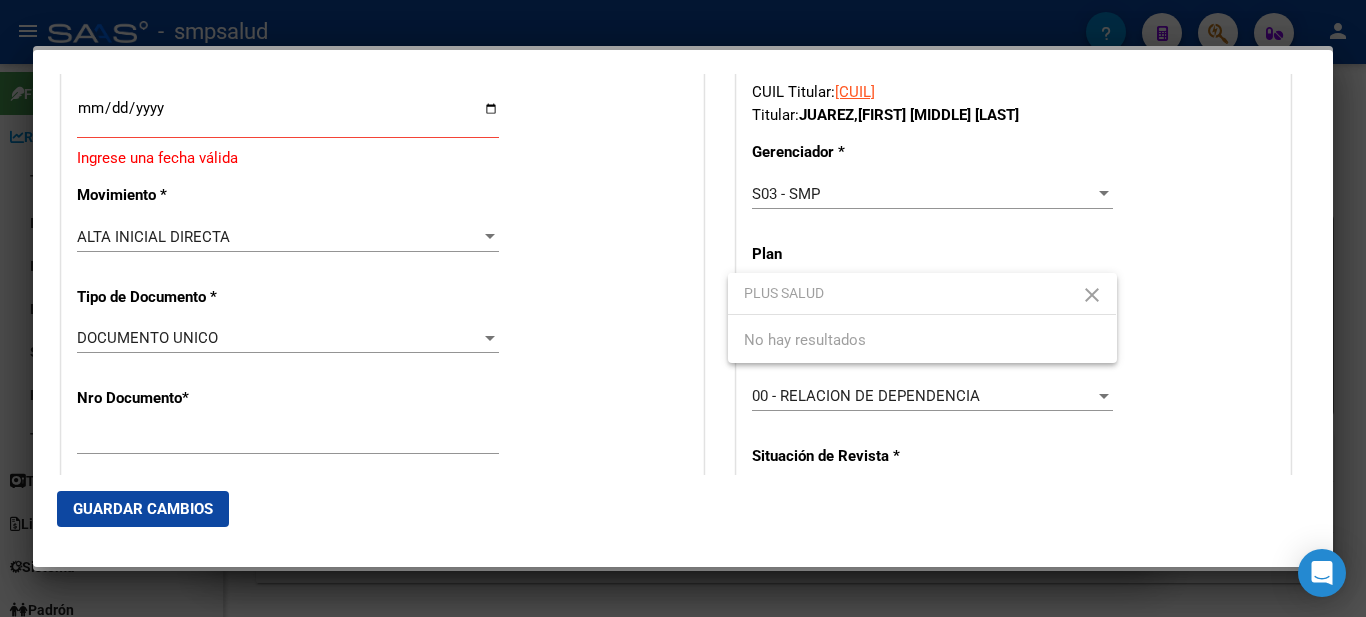 type on "PLUS SALUD" 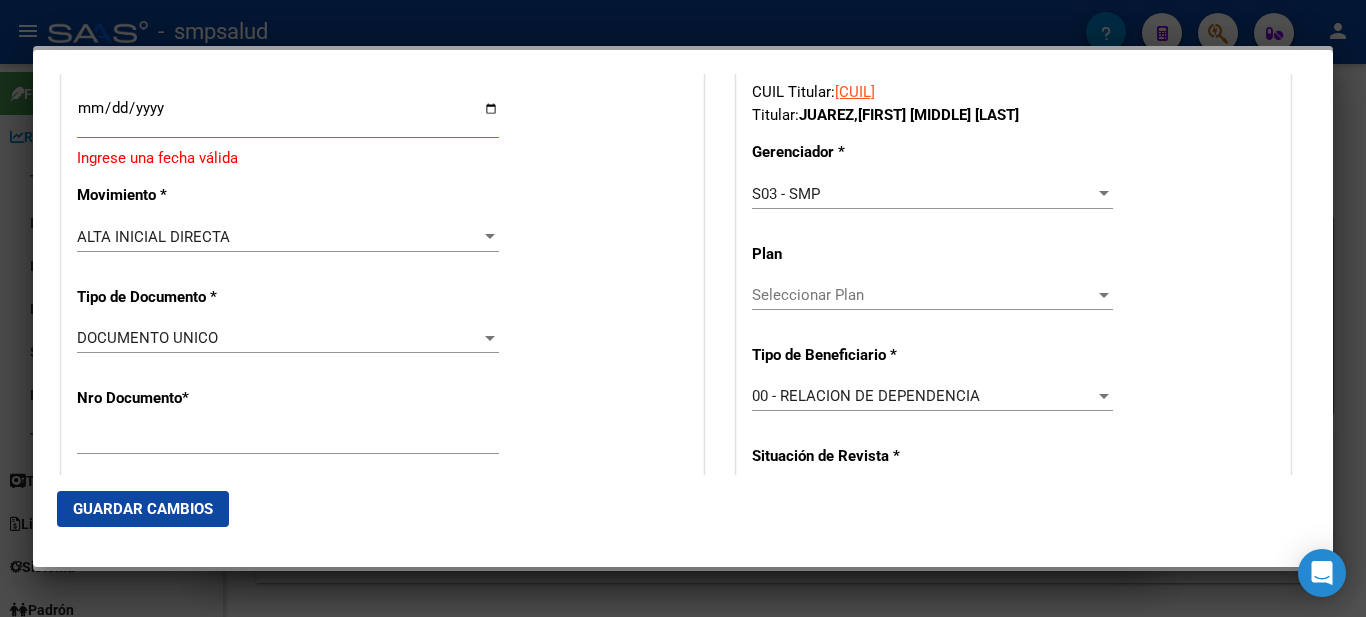 click on "Ingresar fecha" at bounding box center (288, 116) 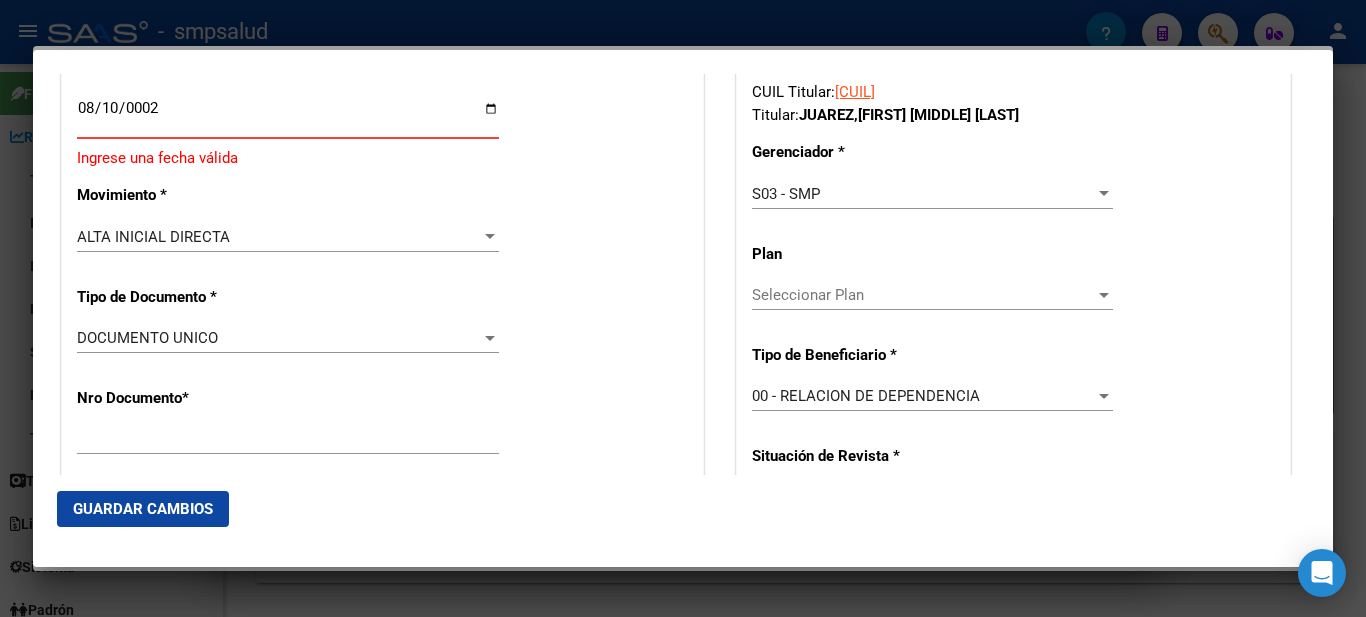 scroll, scrollTop: 486, scrollLeft: 0, axis: vertical 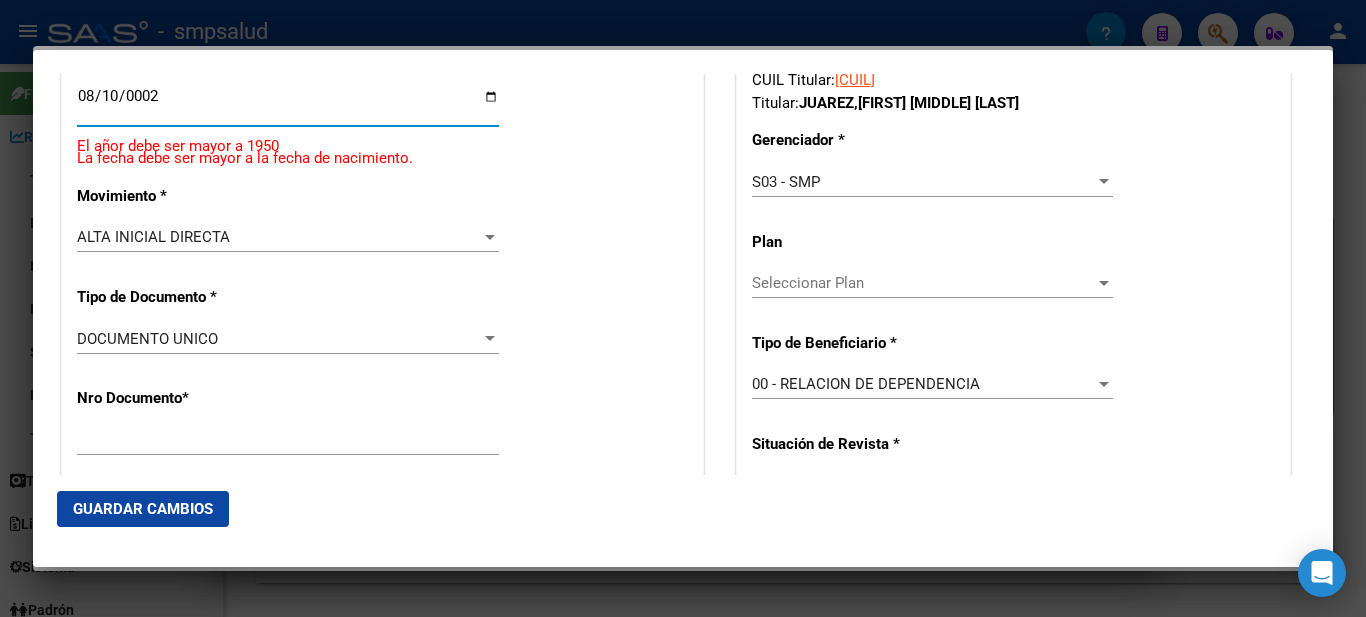 type on "2025-08-10" 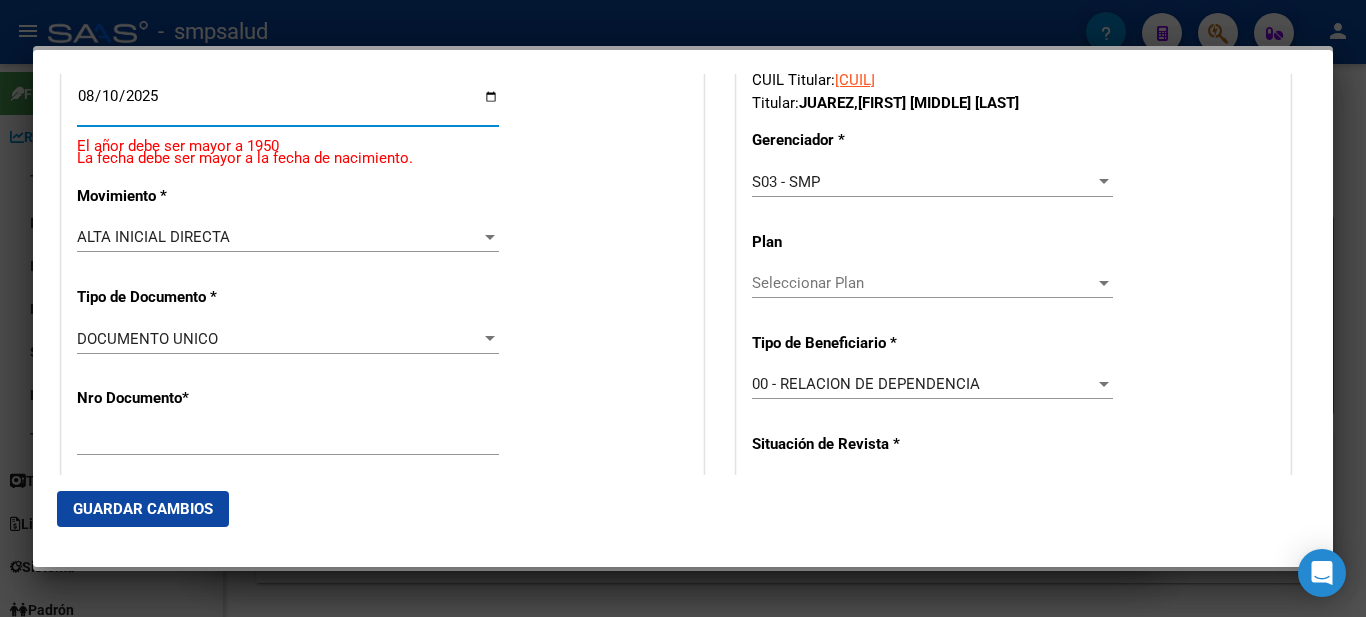 scroll, scrollTop: 461, scrollLeft: 0, axis: vertical 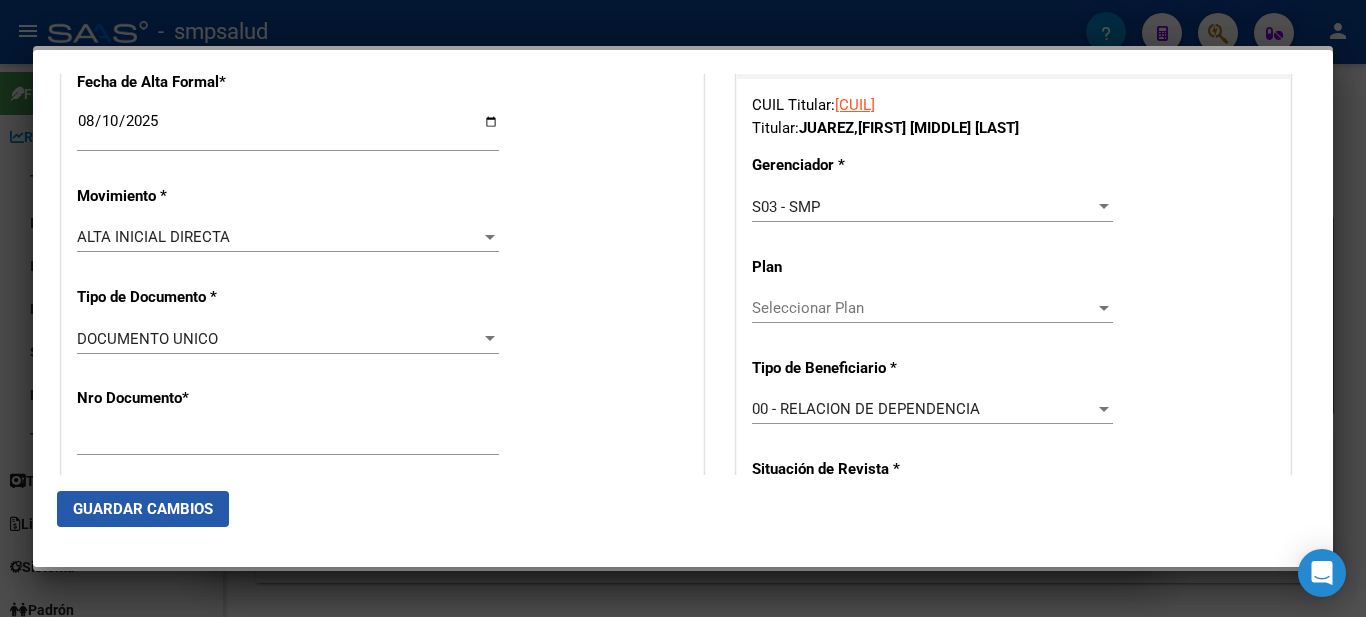 click on "Guardar Cambios" 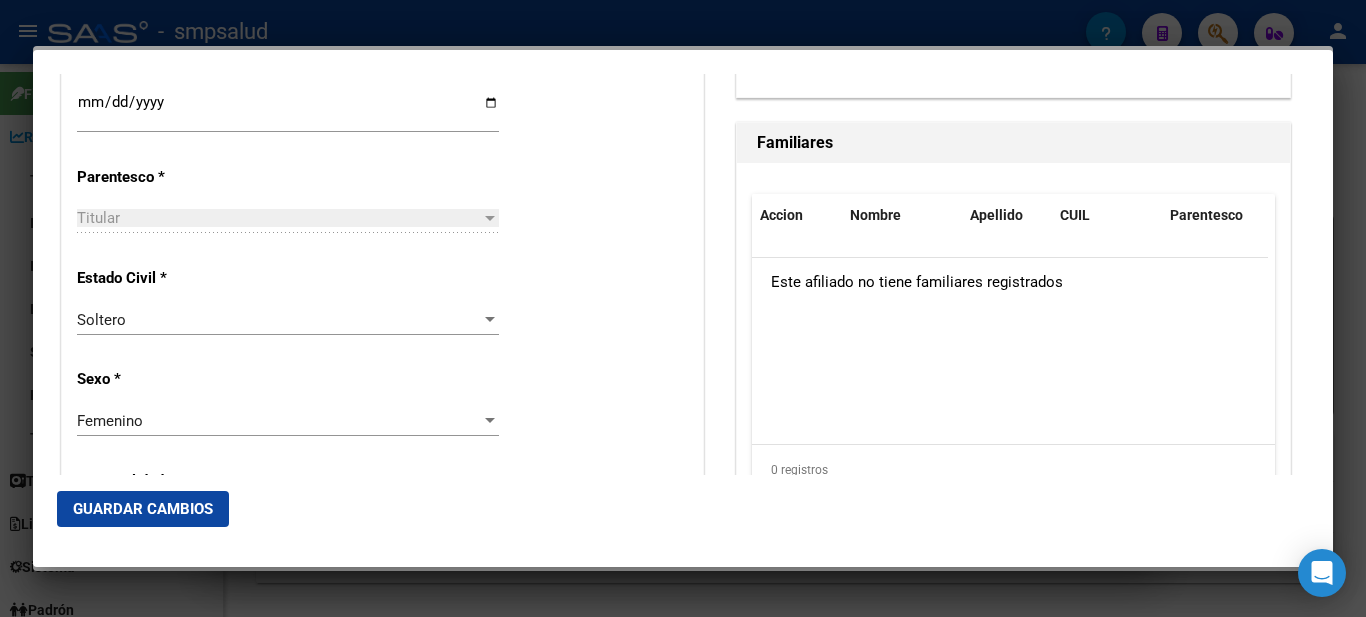 scroll, scrollTop: 1000, scrollLeft: 0, axis: vertical 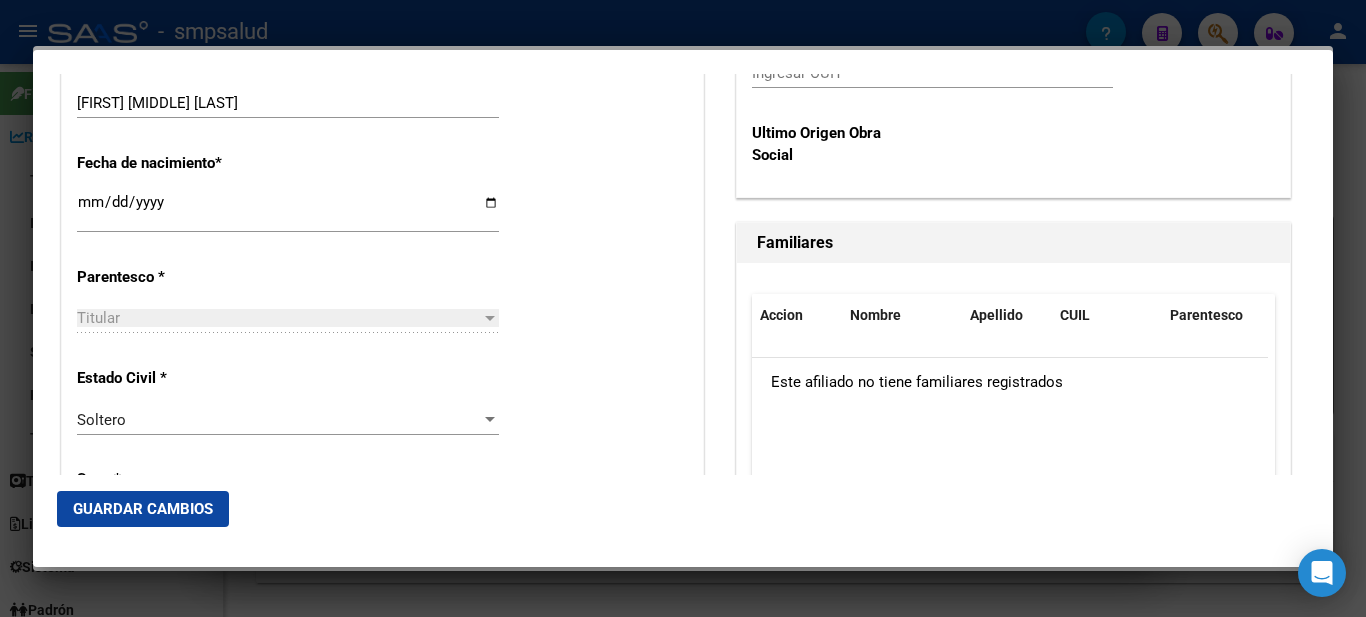 click on "Titular Seleccionar parentesco" 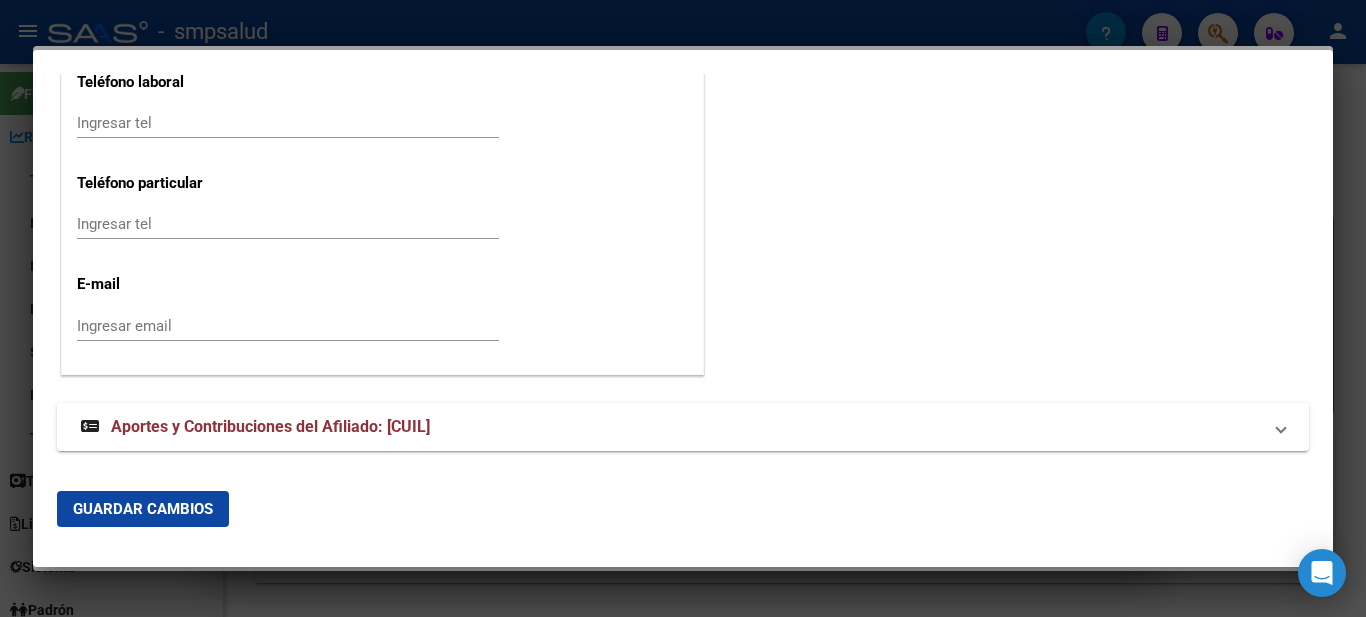 scroll, scrollTop: 2649, scrollLeft: 0, axis: vertical 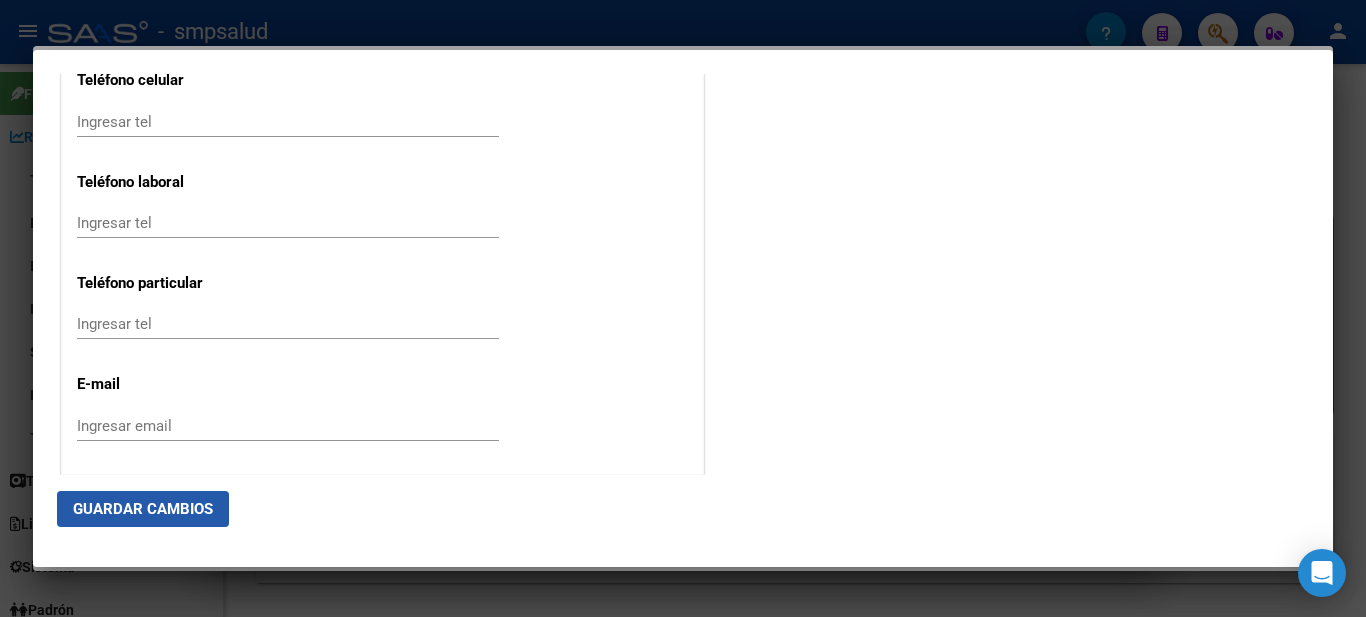 click on "Guardar Cambios" 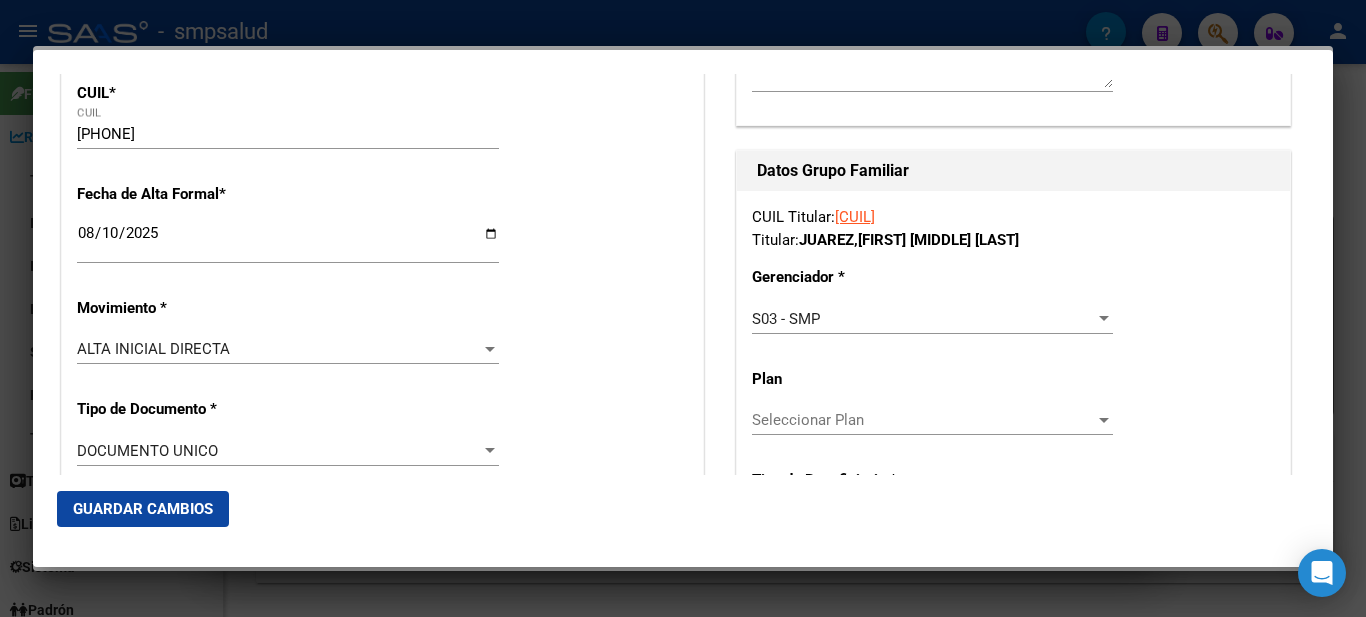 scroll, scrollTop: 0, scrollLeft: 0, axis: both 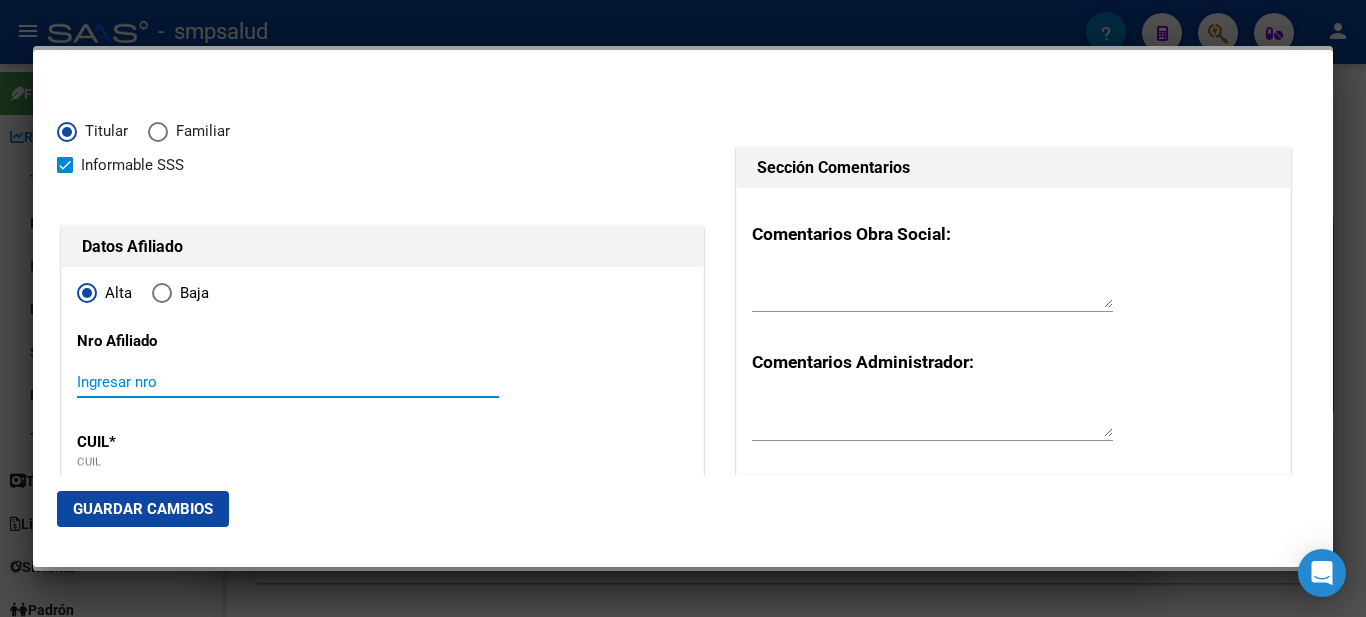 click on "Ingresar nro" at bounding box center [288, 382] 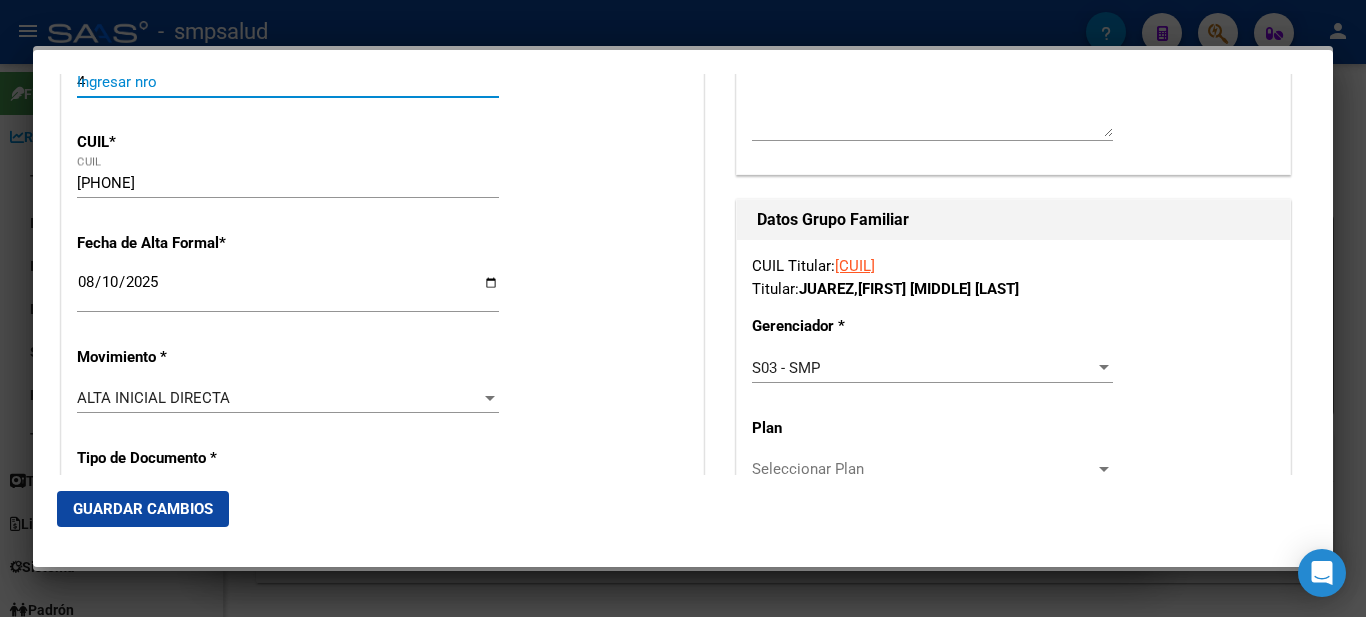 scroll, scrollTop: 299, scrollLeft: 0, axis: vertical 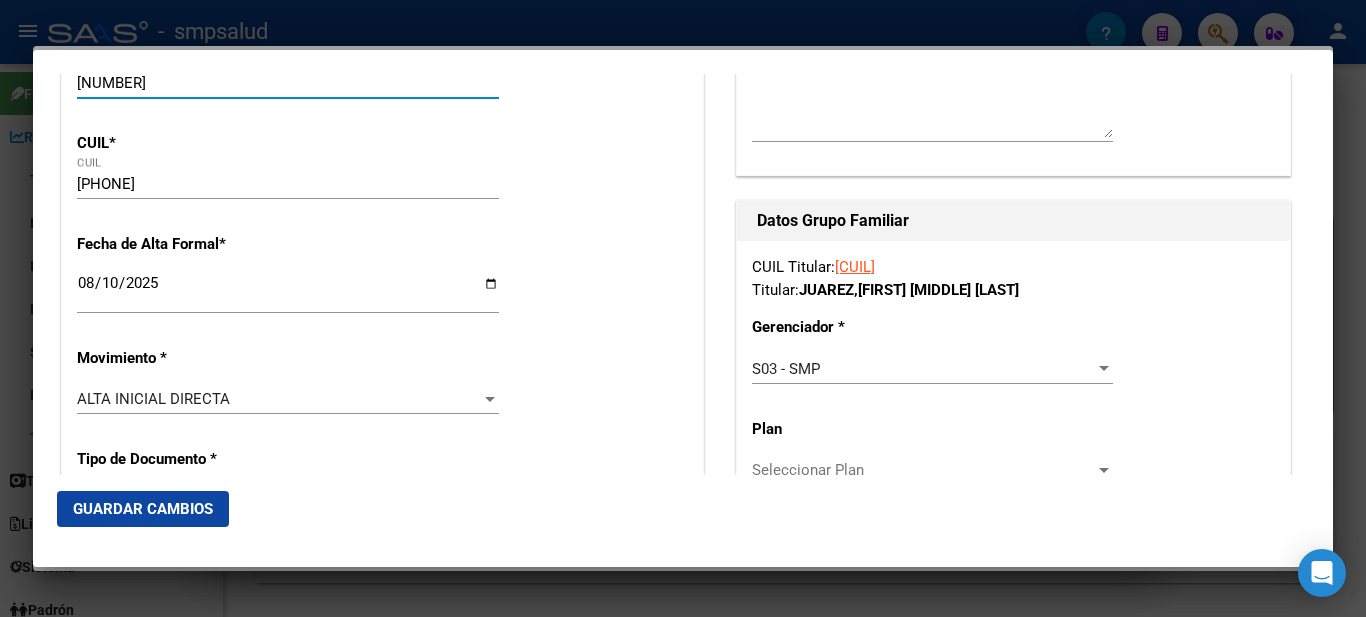 type on "[NUMBER]" 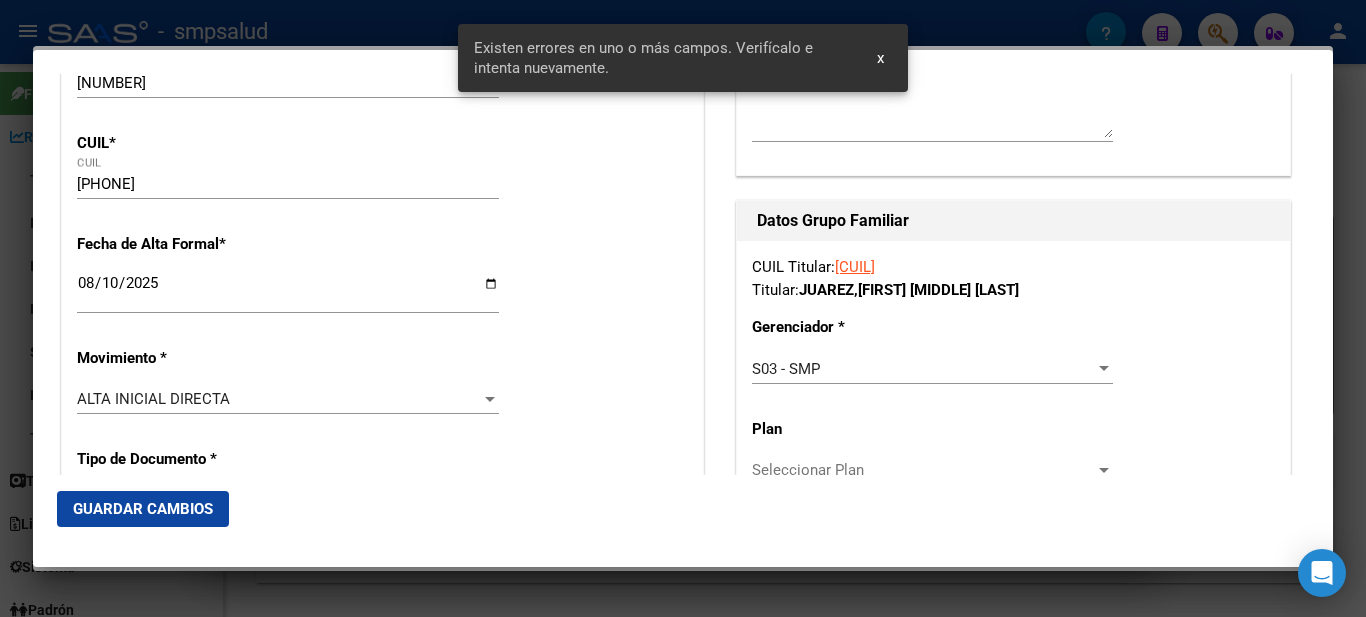 click on "2025-08-10" at bounding box center [288, 291] 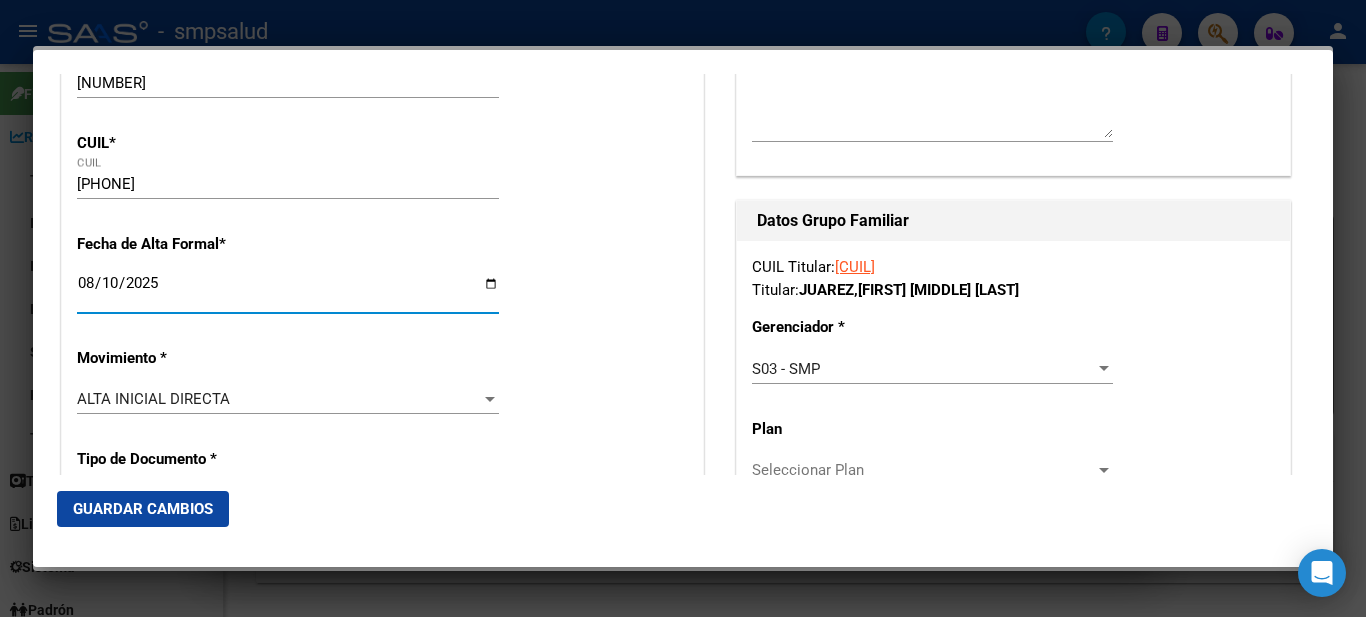 scroll, scrollTop: 499, scrollLeft: 0, axis: vertical 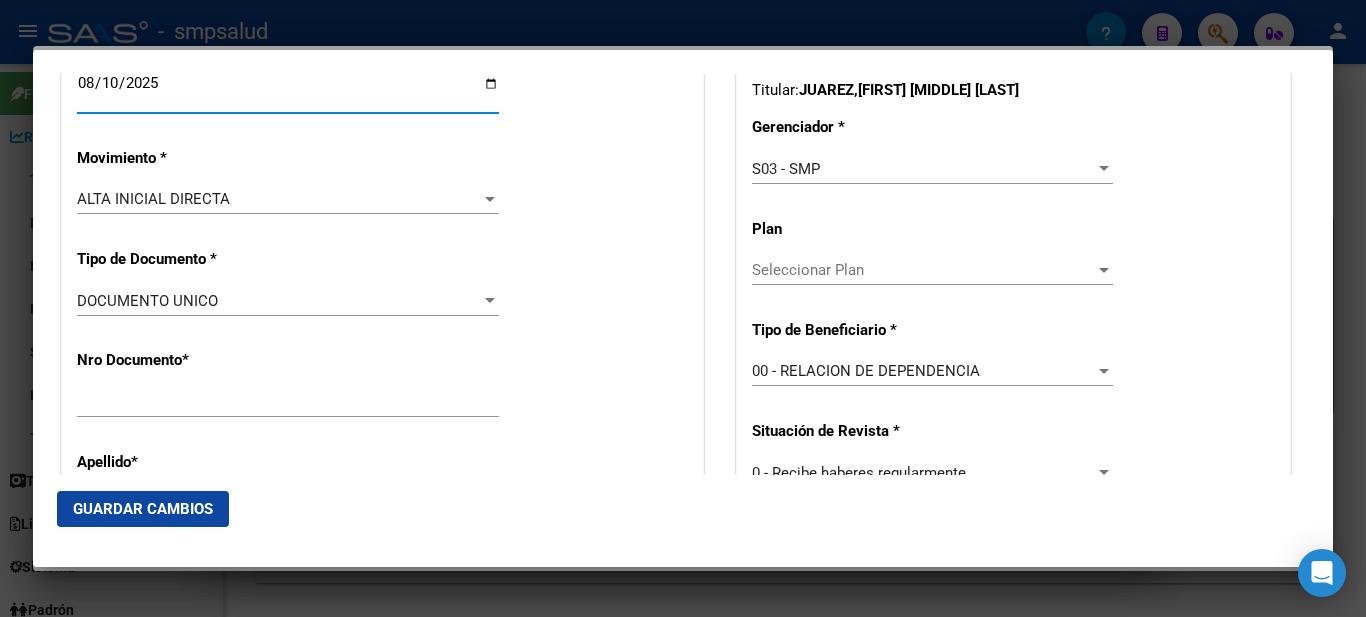 click on "2025-08-10" at bounding box center (288, 91) 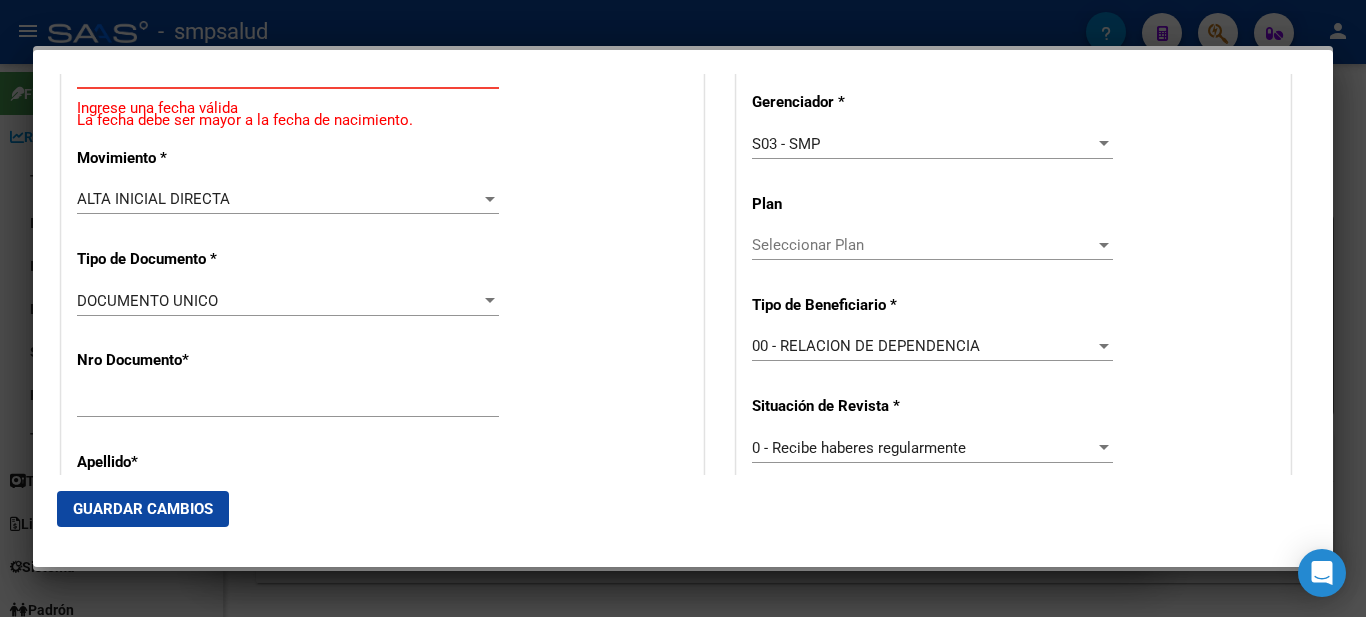 type on "2025-08-01" 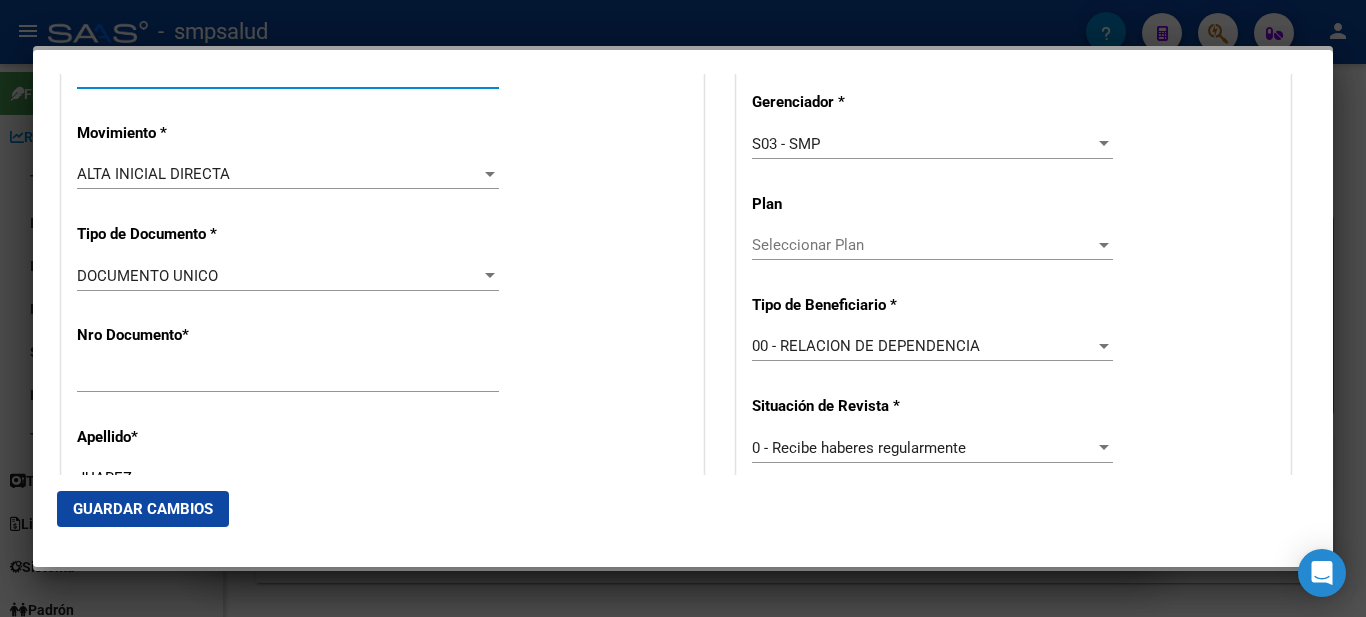 scroll, scrollTop: 499, scrollLeft: 0, axis: vertical 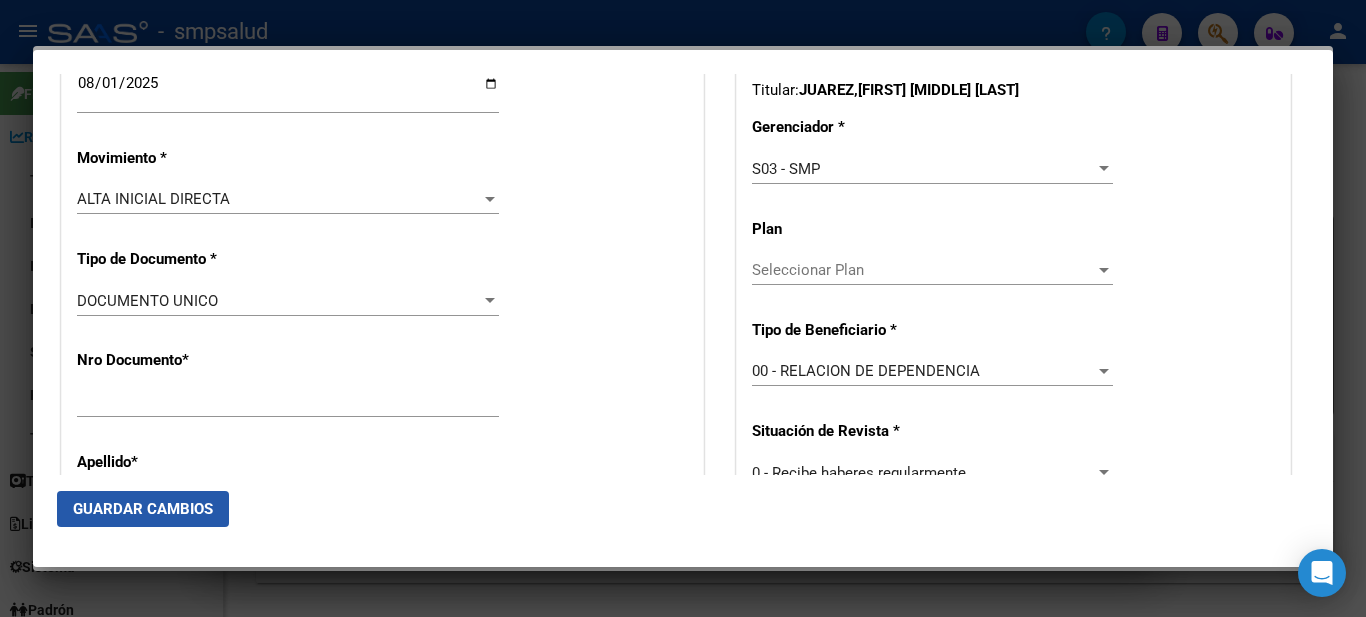 click on "Guardar Cambios" 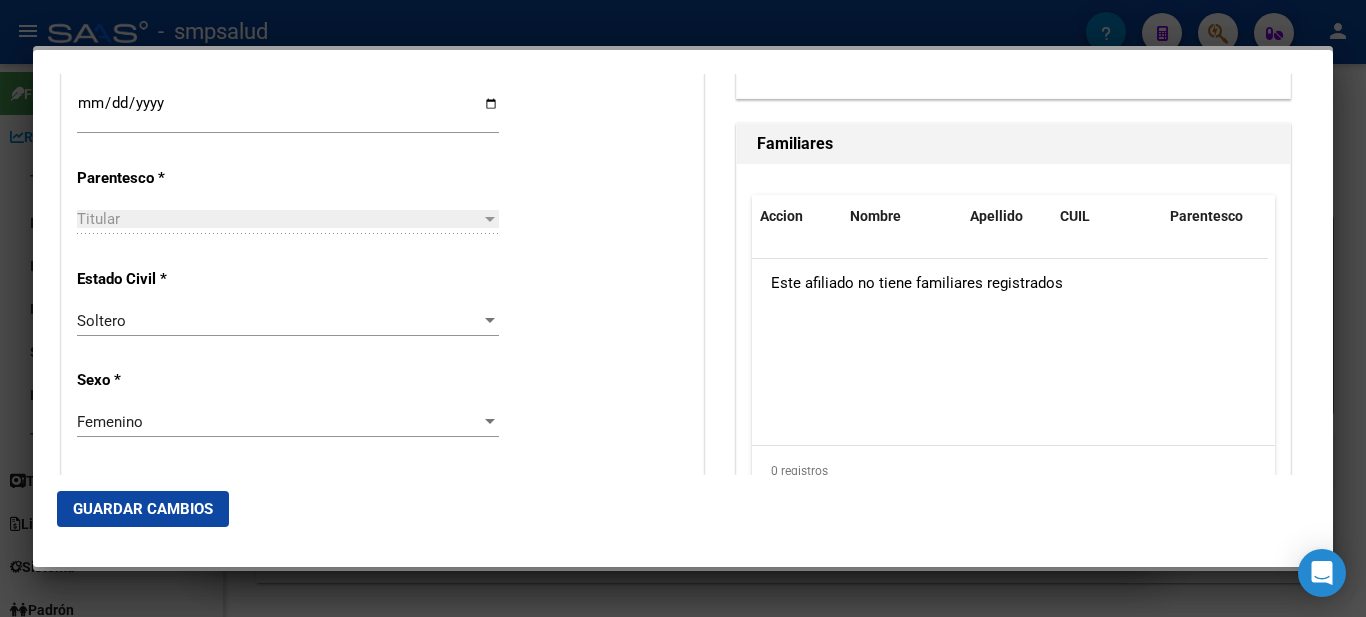 scroll, scrollTop: 599, scrollLeft: 0, axis: vertical 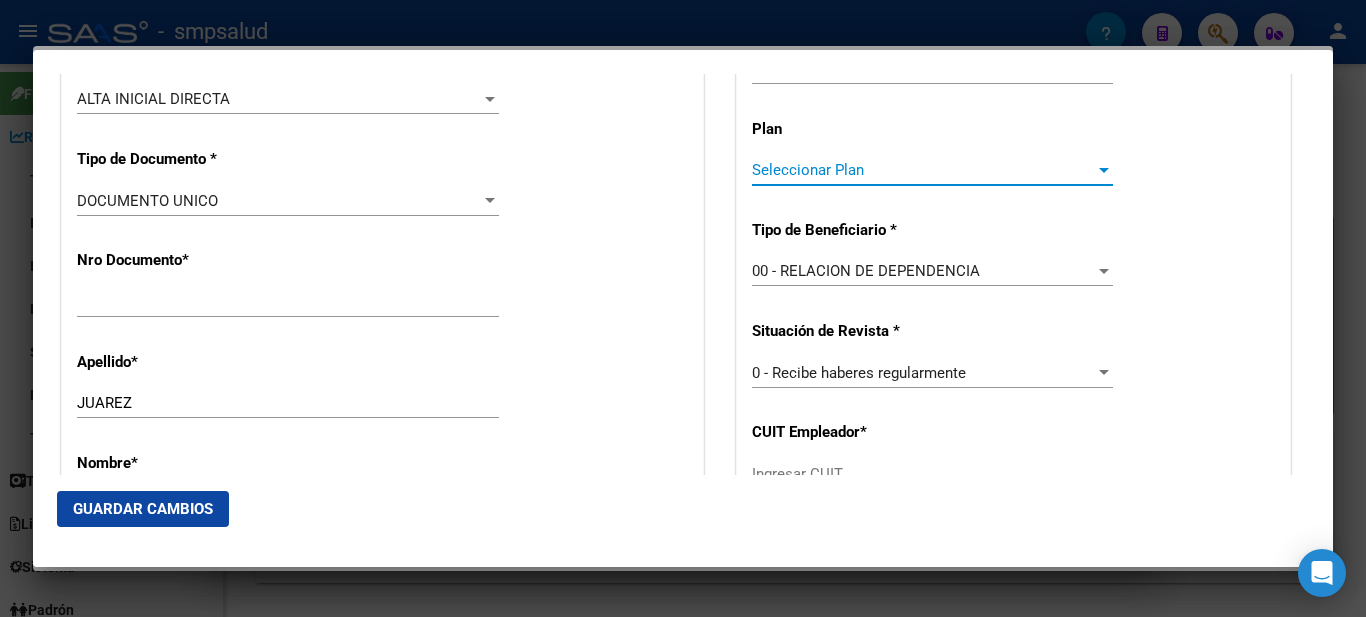 click on "Seleccionar Plan" at bounding box center [923, 170] 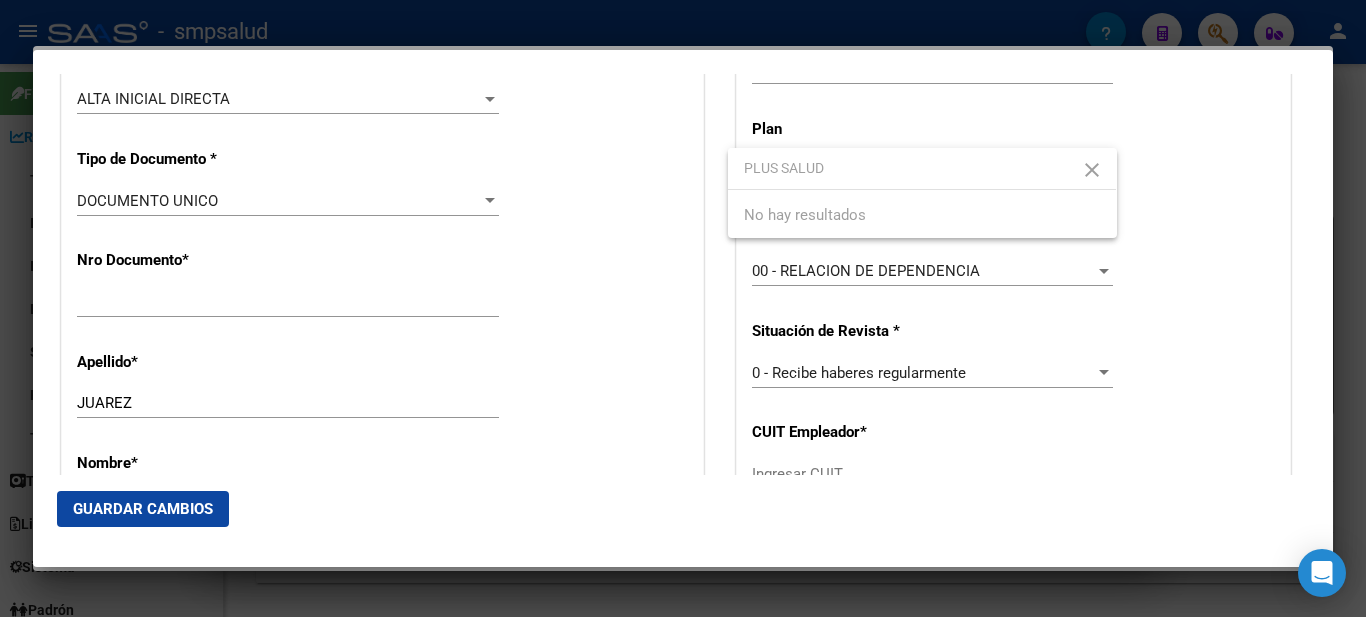 click on "PLUS SALUD" at bounding box center [922, 168] 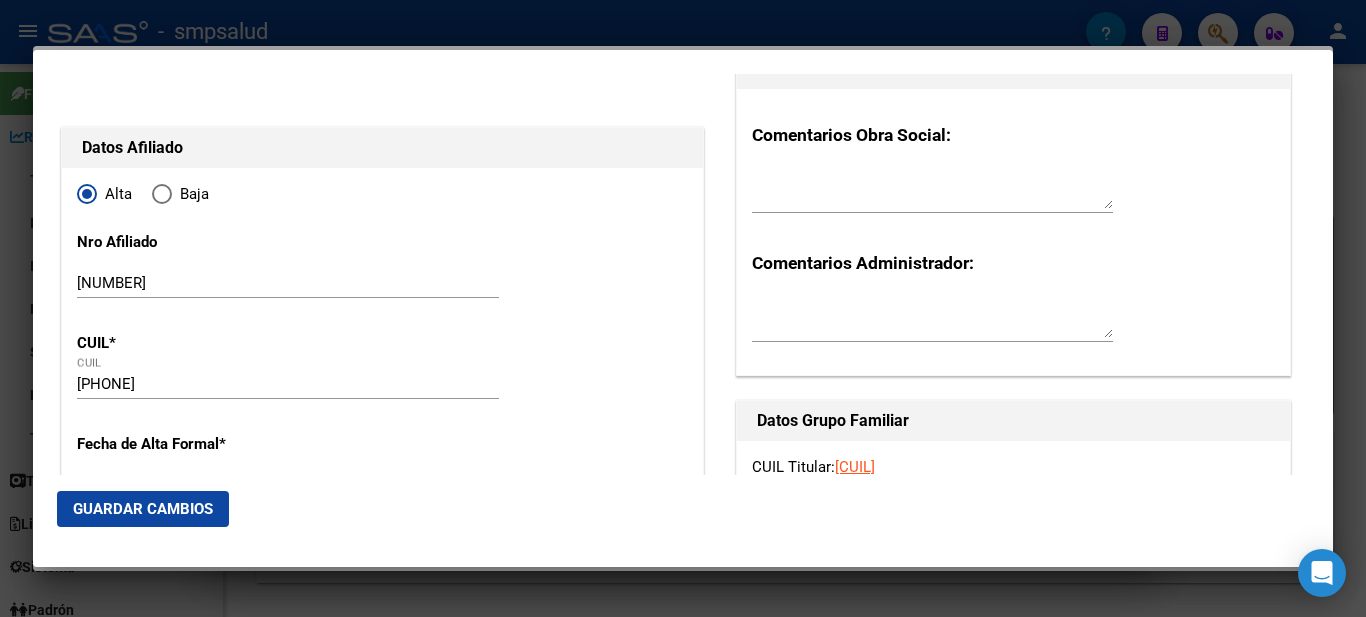 scroll, scrollTop: 0, scrollLeft: 0, axis: both 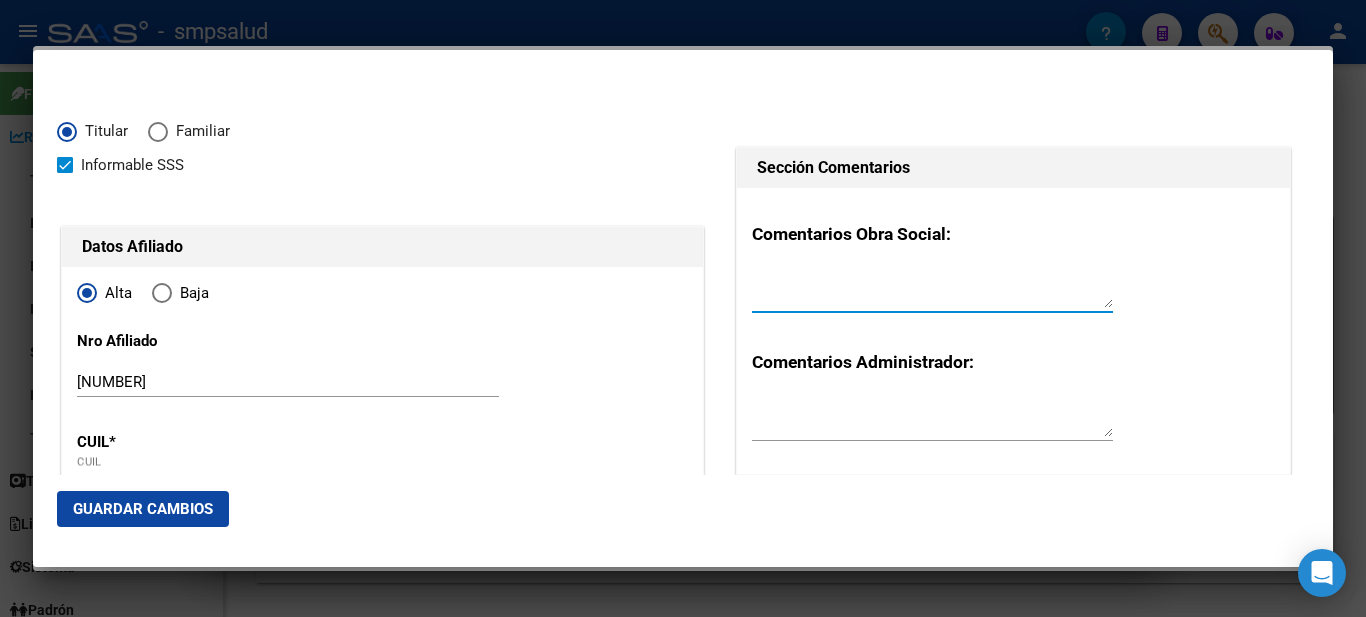 click at bounding box center (932, 288) 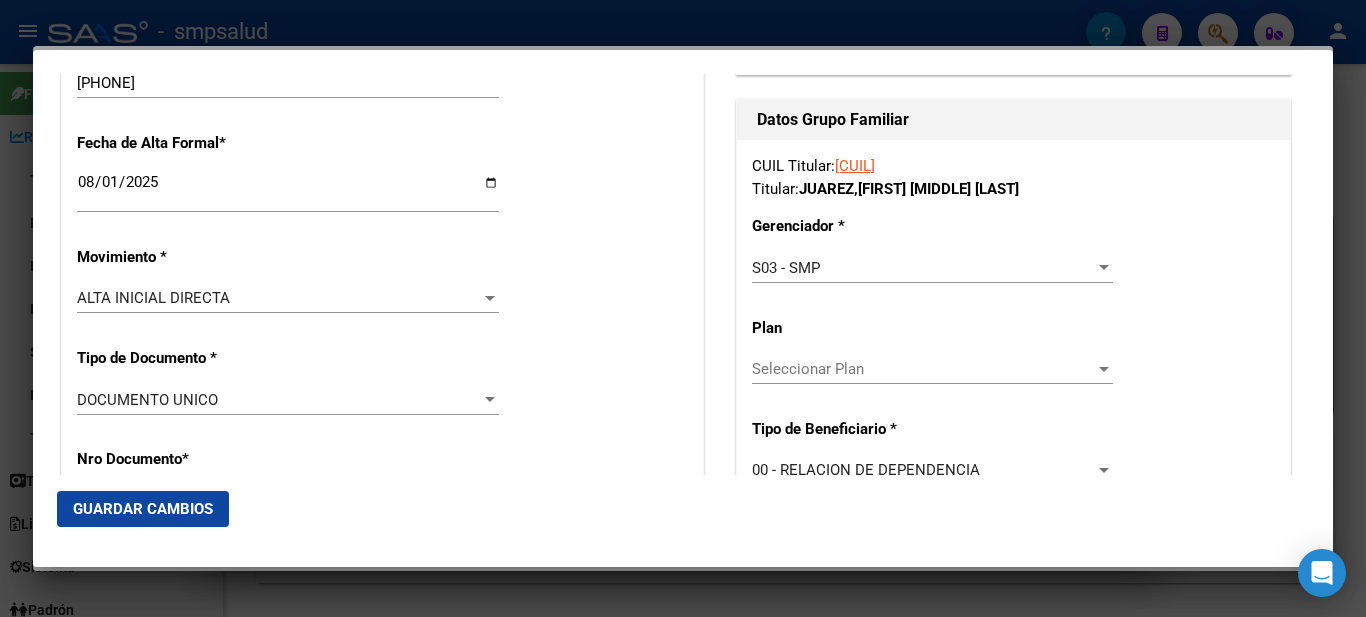 scroll, scrollTop: 800, scrollLeft: 0, axis: vertical 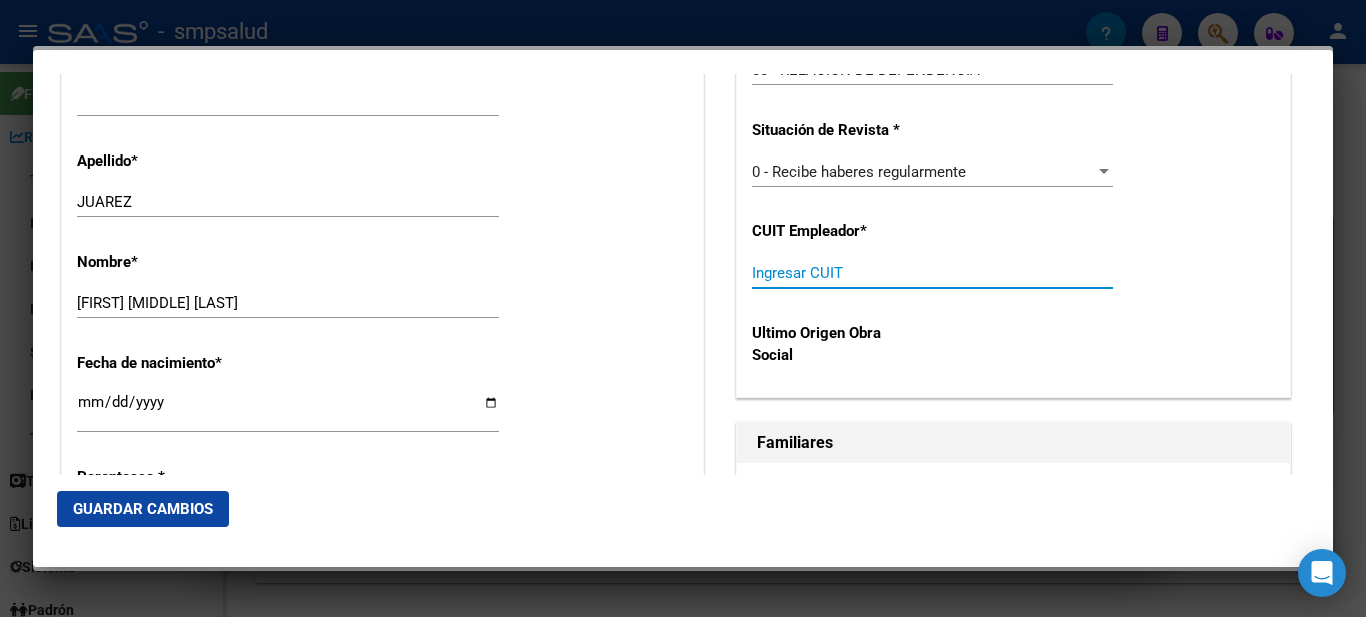 click on "Ingresar CUIT" at bounding box center (932, 273) 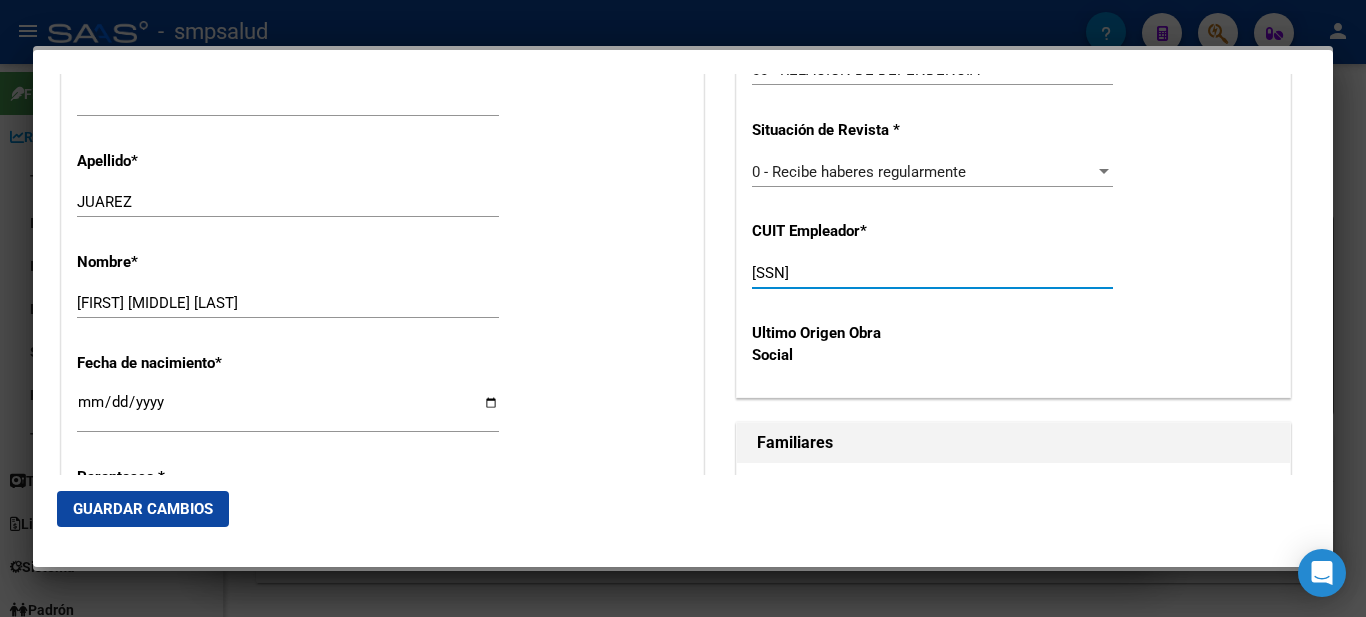 type on "[SSN]" 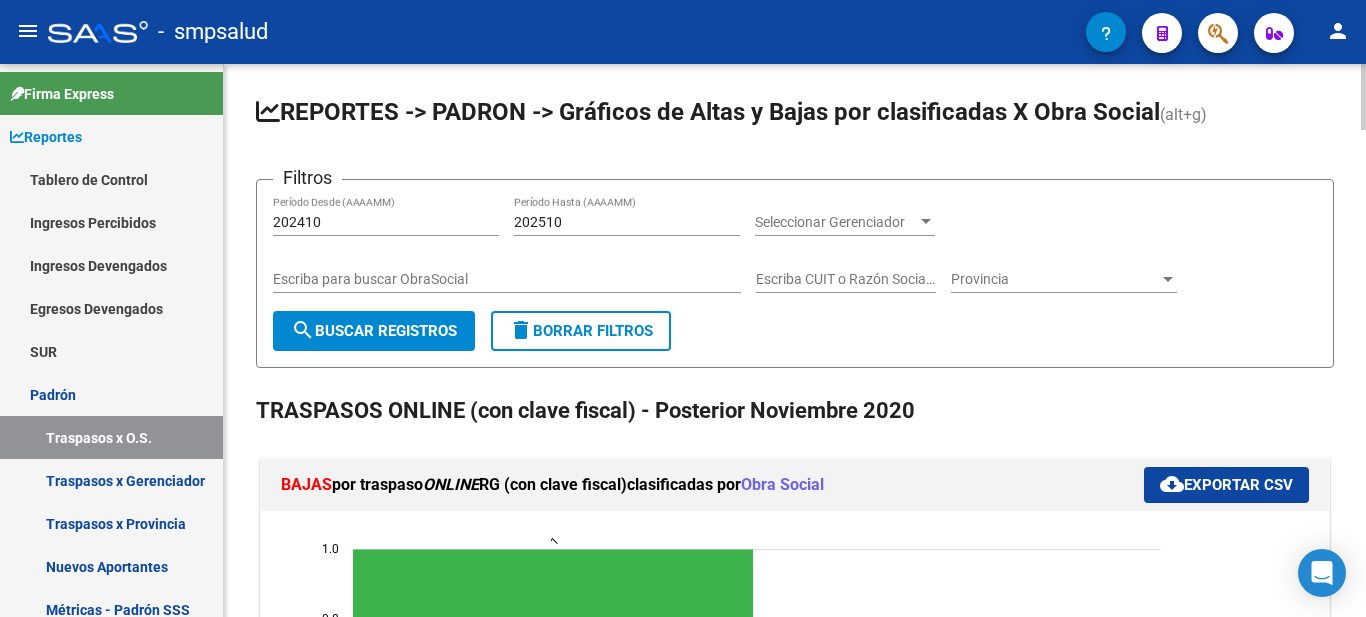 scroll, scrollTop: 400, scrollLeft: 0, axis: vertical 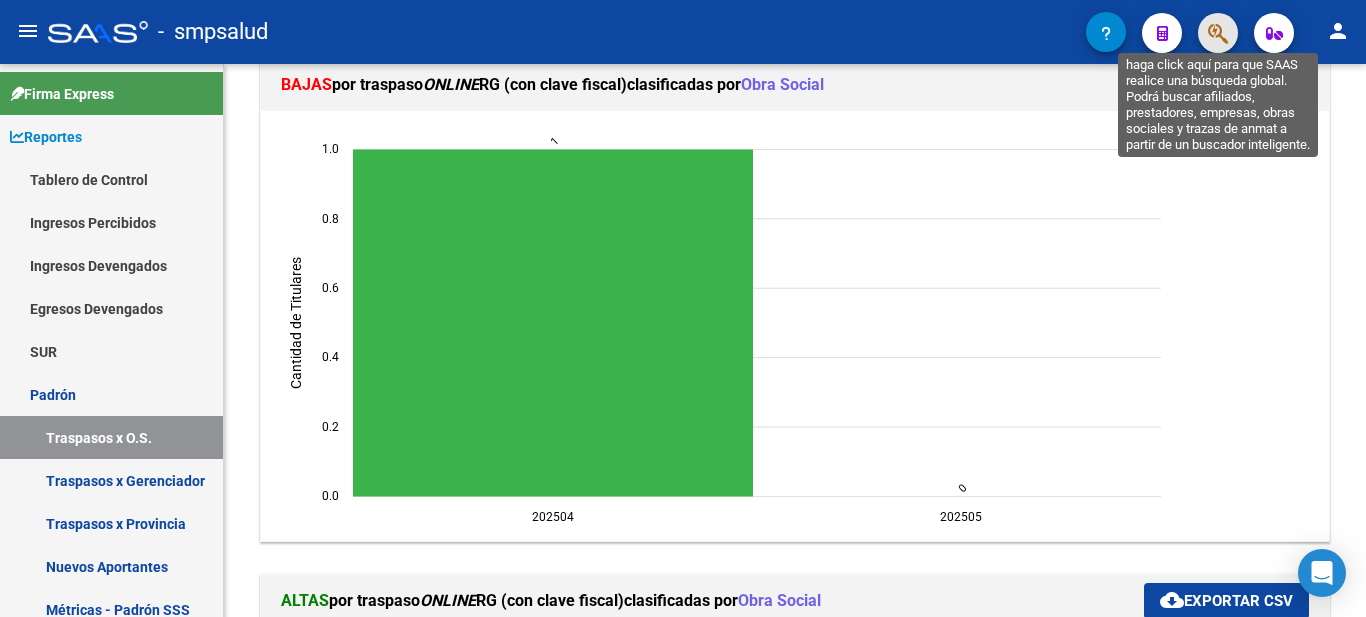click 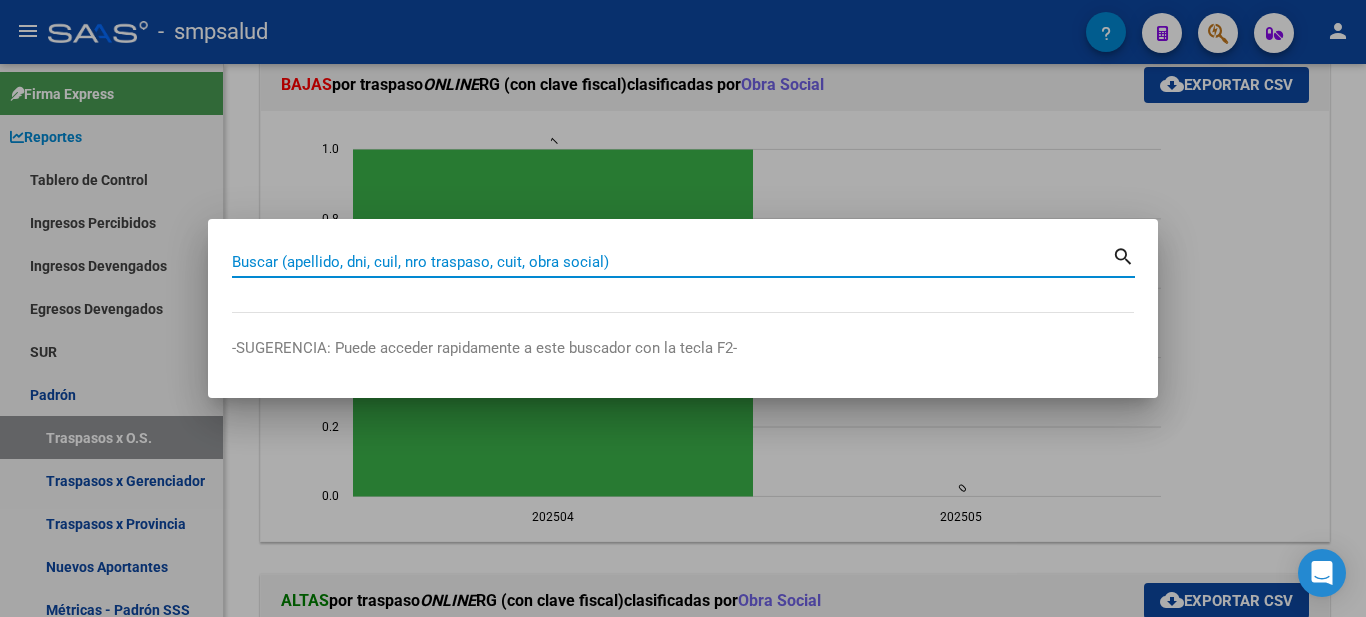 click on "Buscar (apellido, dni, cuil, nro traspaso, cuit, obra social)" at bounding box center (672, 262) 